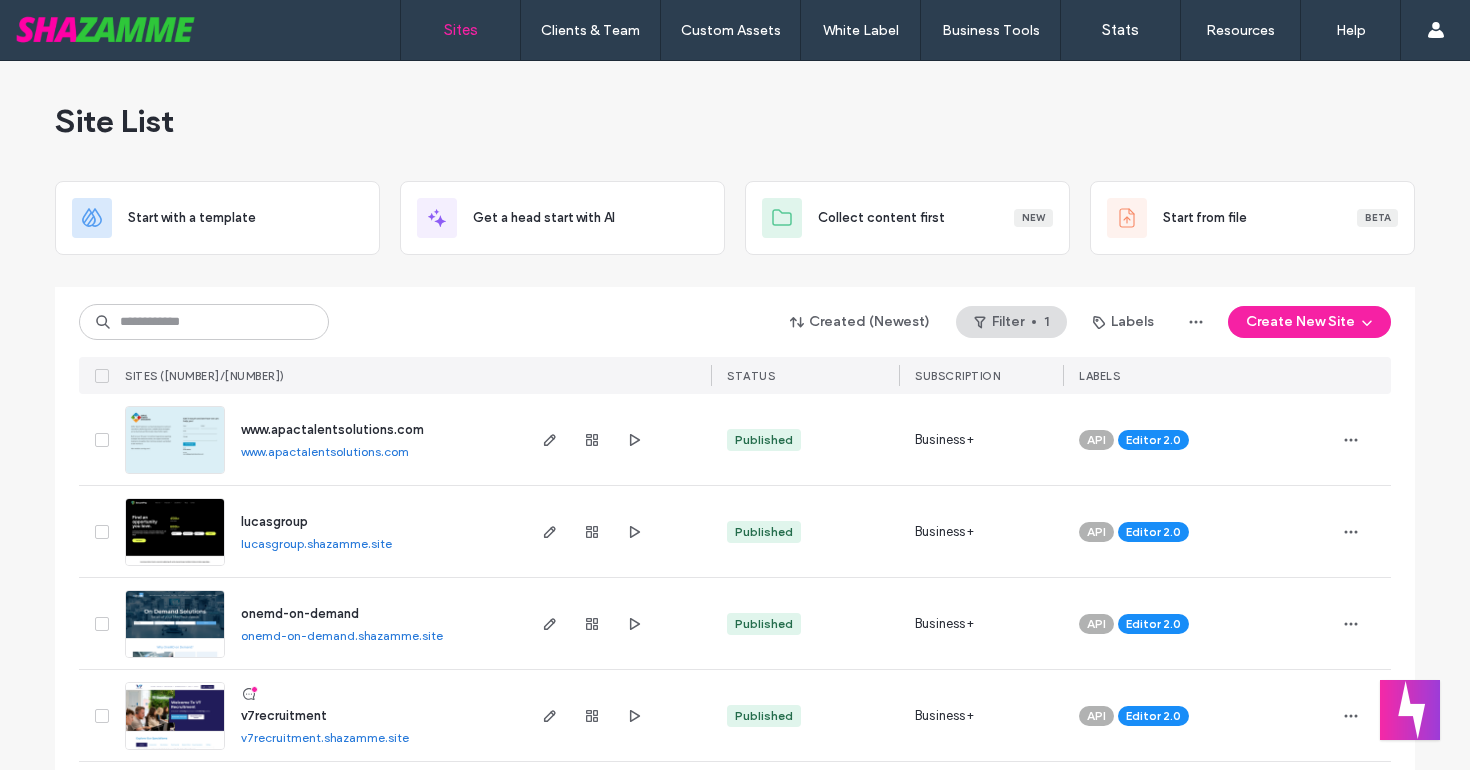 scroll, scrollTop: 0, scrollLeft: 0, axis: both 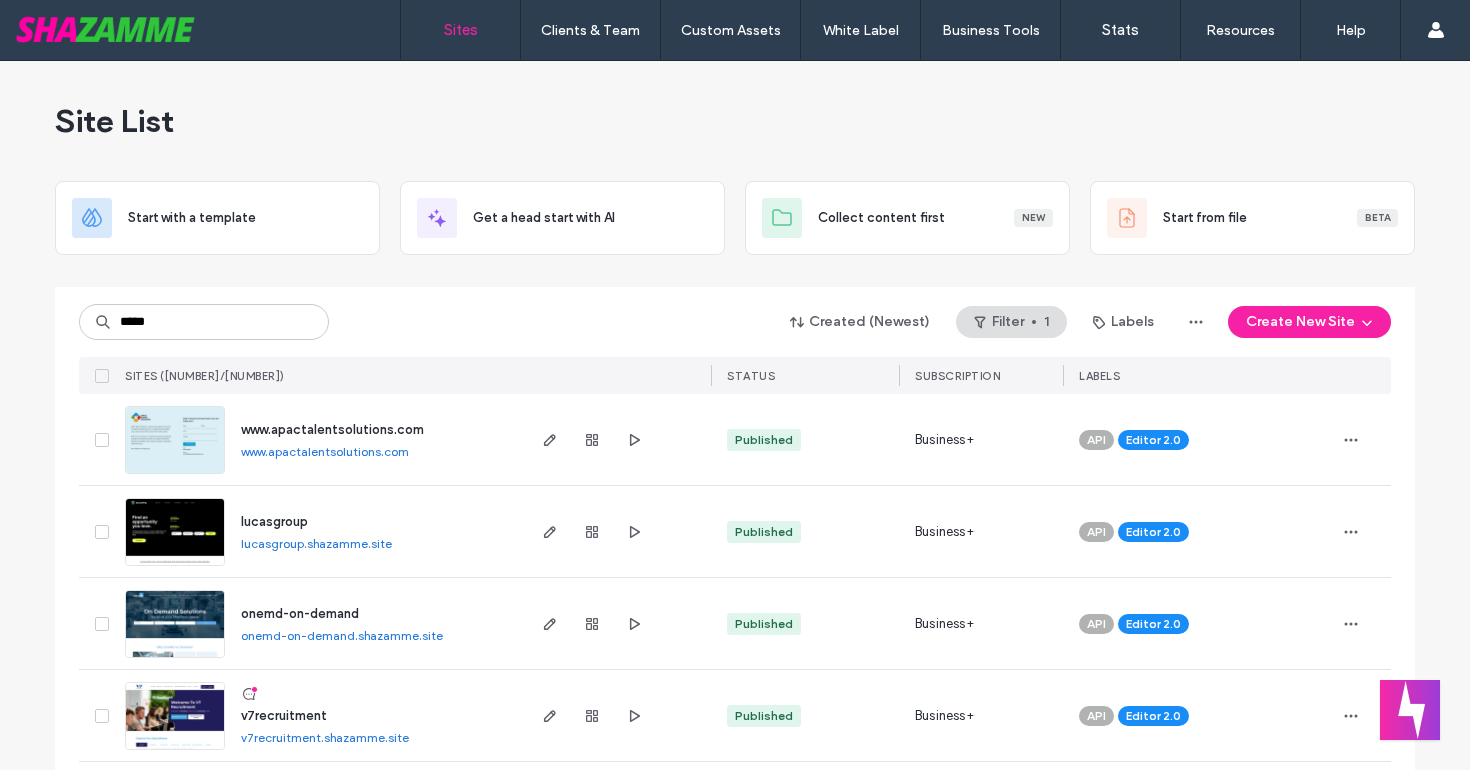 type on "*****" 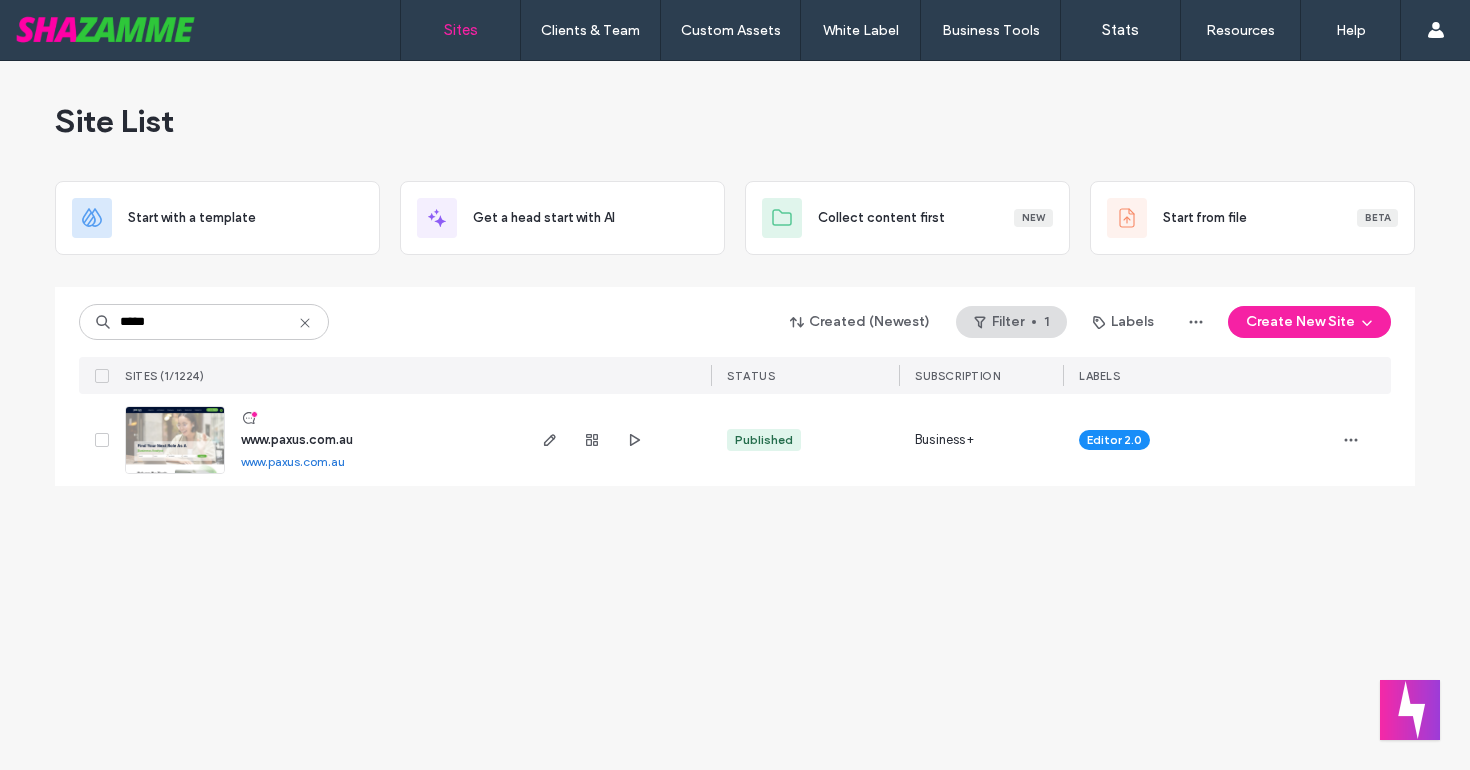 click on "www.paxus.com.au" at bounding box center [297, 439] 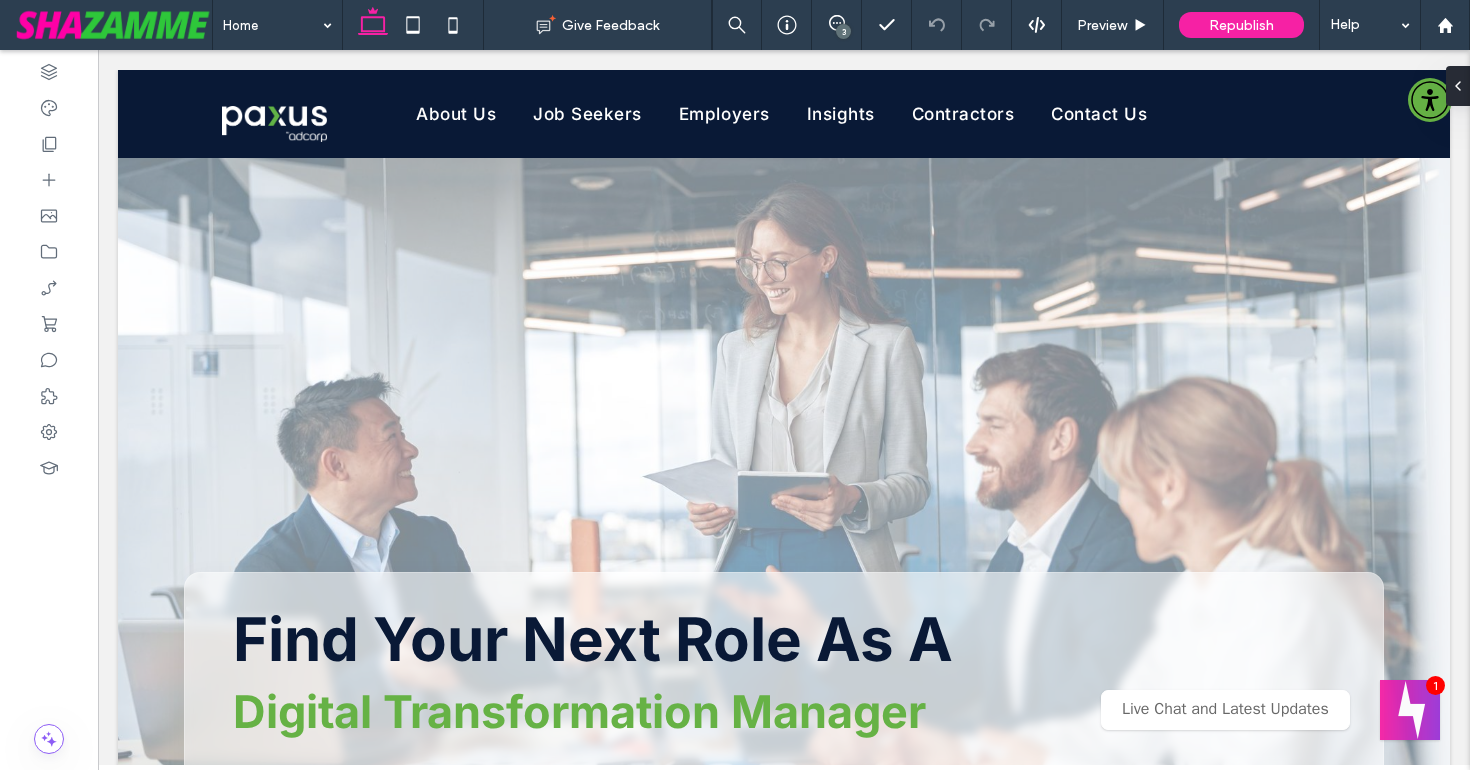 scroll, scrollTop: 0, scrollLeft: 0, axis: both 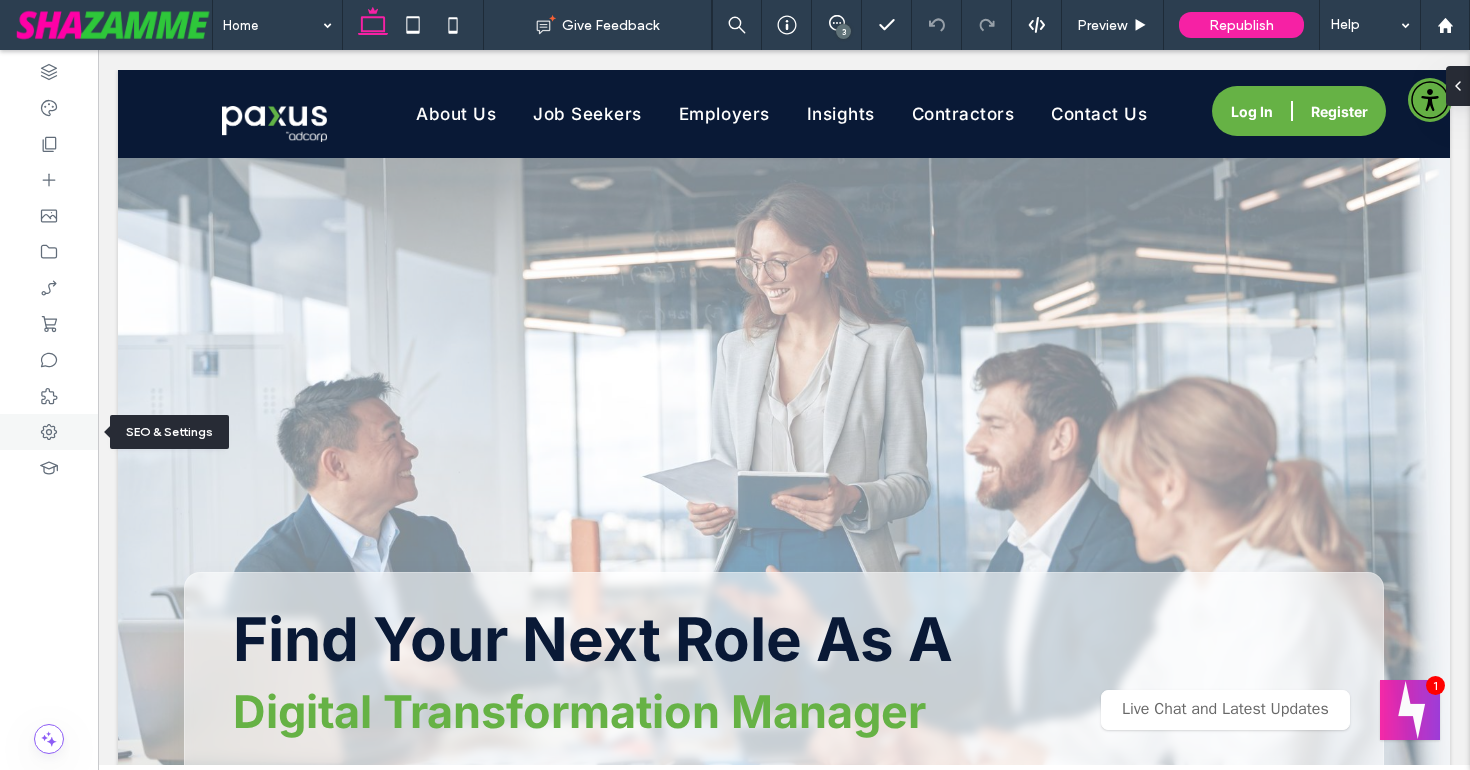 click 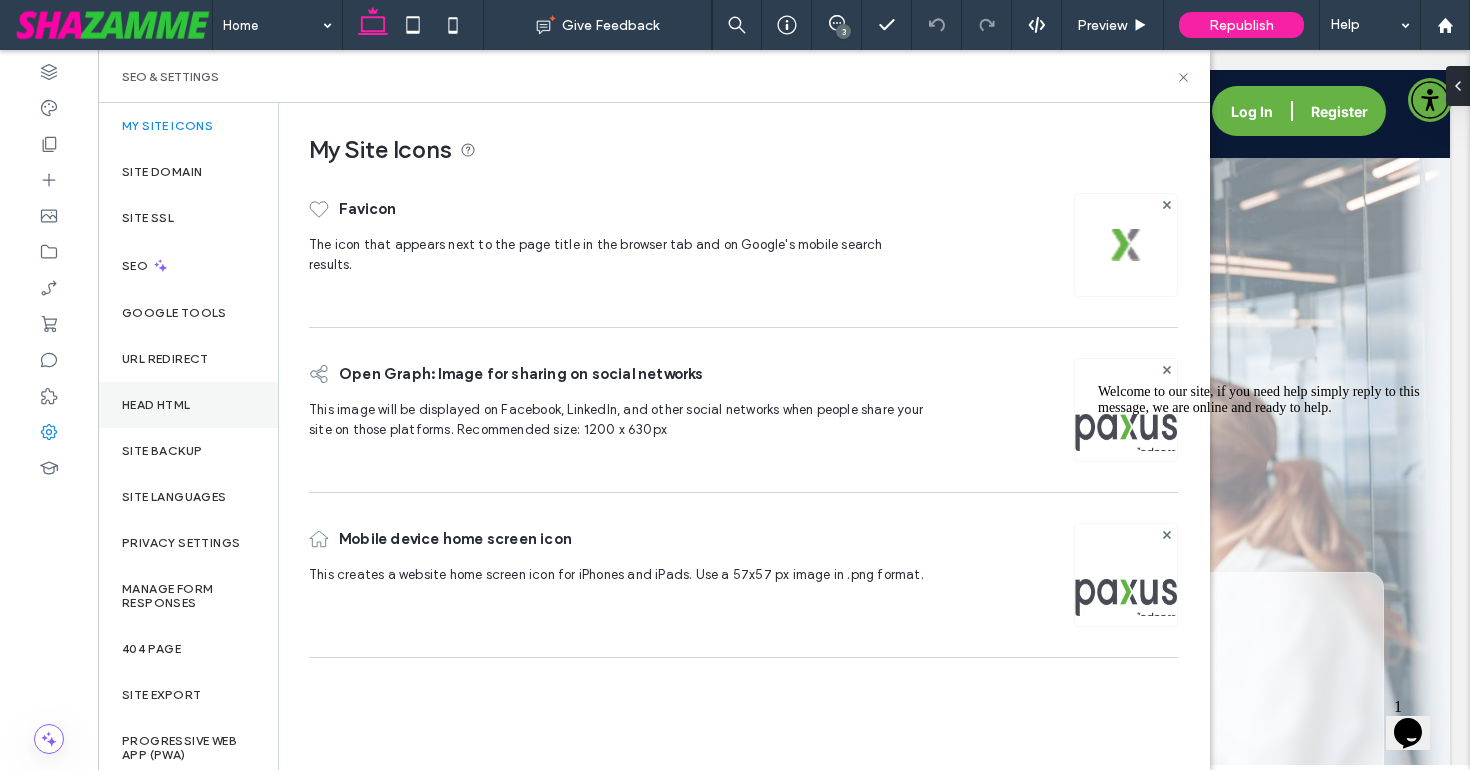 click on "Head HTML" at bounding box center (156, 405) 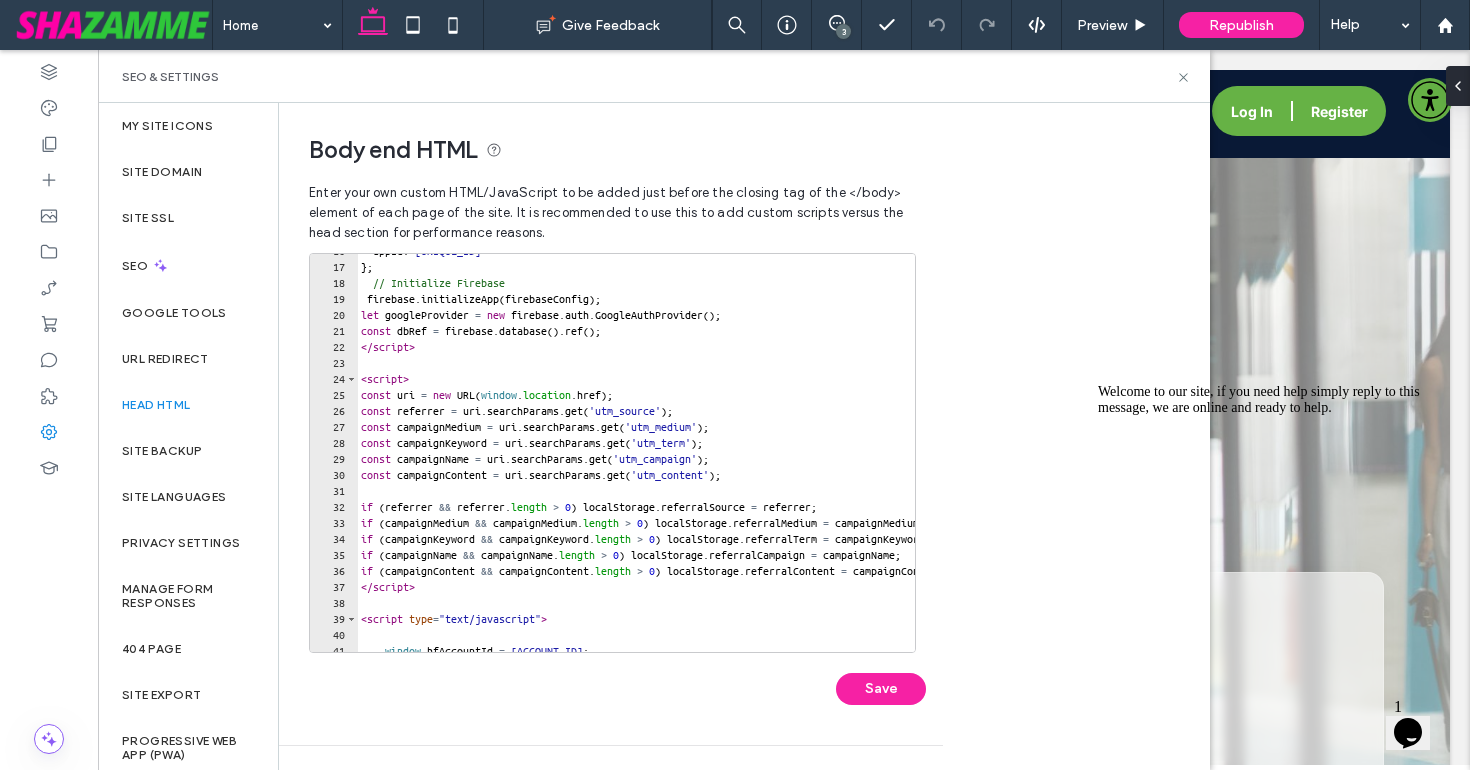 scroll, scrollTop: 267, scrollLeft: 0, axis: vertical 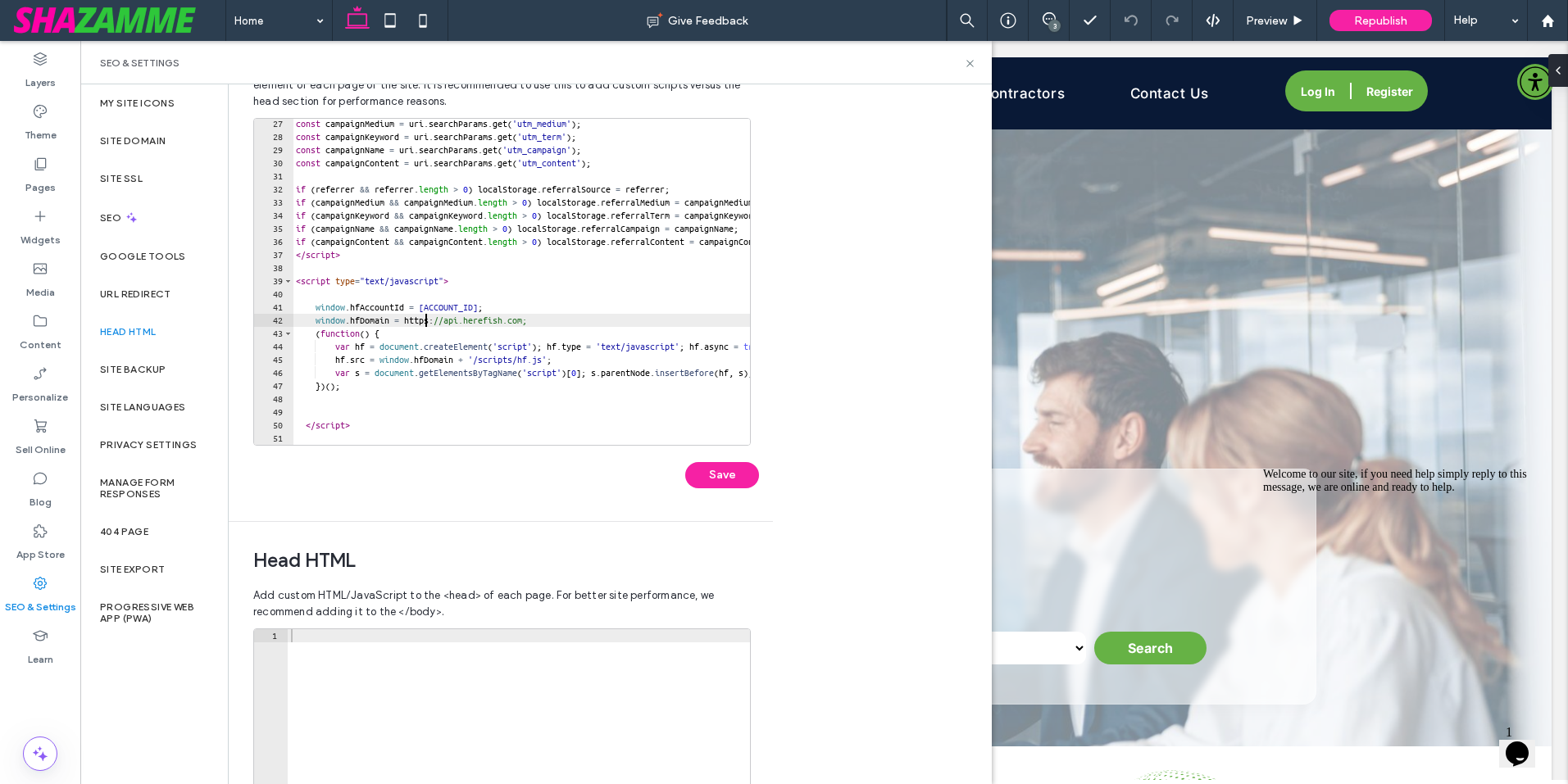 click on "const   campaignMedium   =   uri . searchParams . get ( 'utm_medium' ) ; const   campaignKeyword   =   uri . searchParams . get ( 'utm_term' ) ; const   campaignName   =   uri . searchParams . get ( 'utm_campaign' ) ; const   campaignContent   =   uri . searchParams . get ( 'utm_content' ) ; if   ( referrer   &&   referrer . length   >   0 )   localStorage . referralSource   =   referrer ; if   ( campaignMedium   &&   campaignMedium . length   >   0 )   localStorage . referralMedium   =   campaignMedium ; if   ( campaignKeyword   &&   campaignKeyword . length   >   0 )   localStorage . referralTerm   =   campaignKeyword ; if   ( campaignName   &&   campaignName . length   >   0 )   localStorage . referralCampaign   =   campaignName ; if   ( campaignContent   &&   campaignContent . length   >   0 )   localStorage . referralContent   =   campaignContent ; </ script > < script   type = "text/javascript" >      window . hfAccountId   =   "42d4e4ea-2035-4155-8fe3-1e08b43a8925" ;      window . hfDomain   =   https" at bounding box center (588, 293) 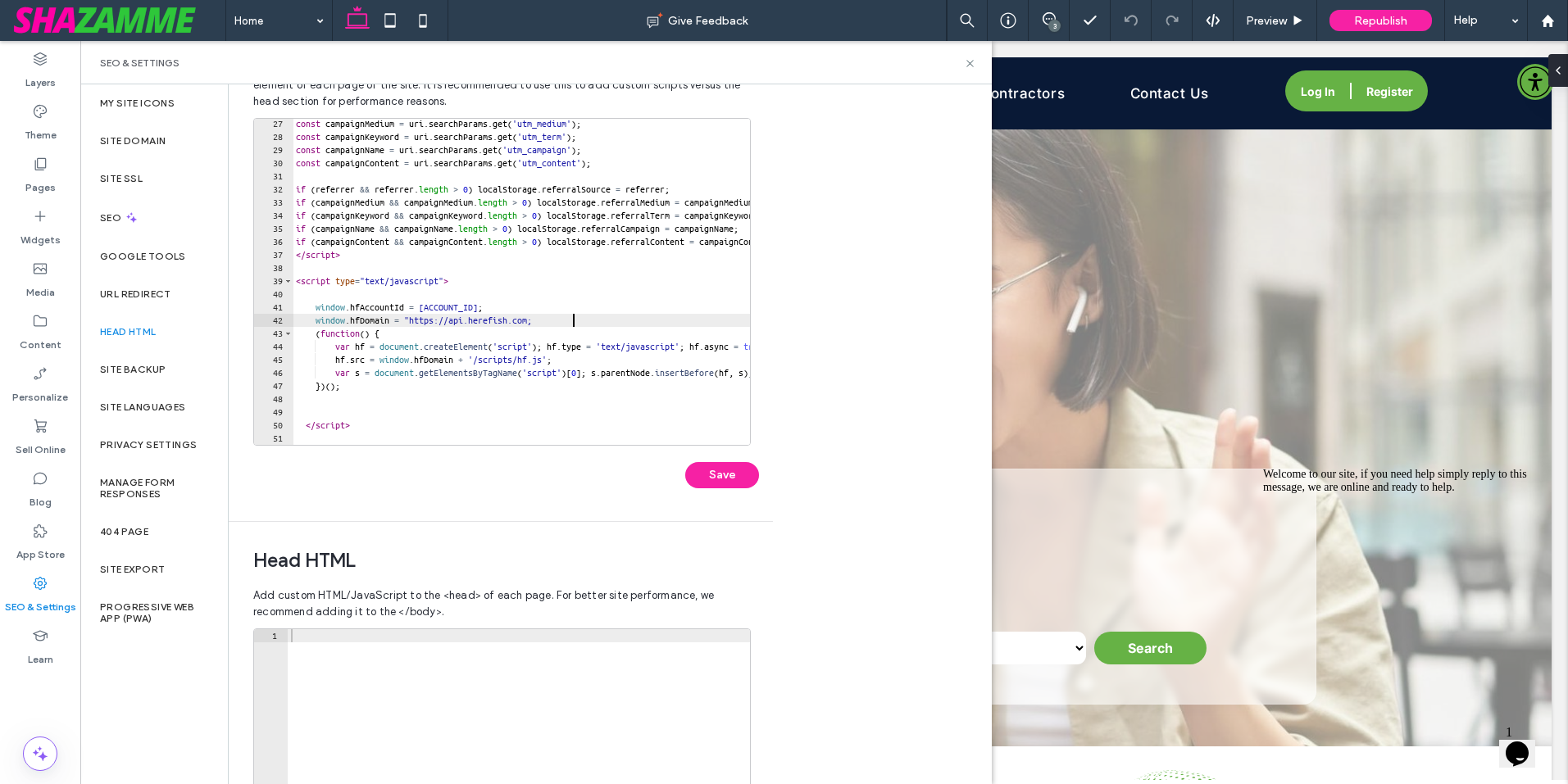 scroll, scrollTop: 0, scrollLeft: 23, axis: horizontal 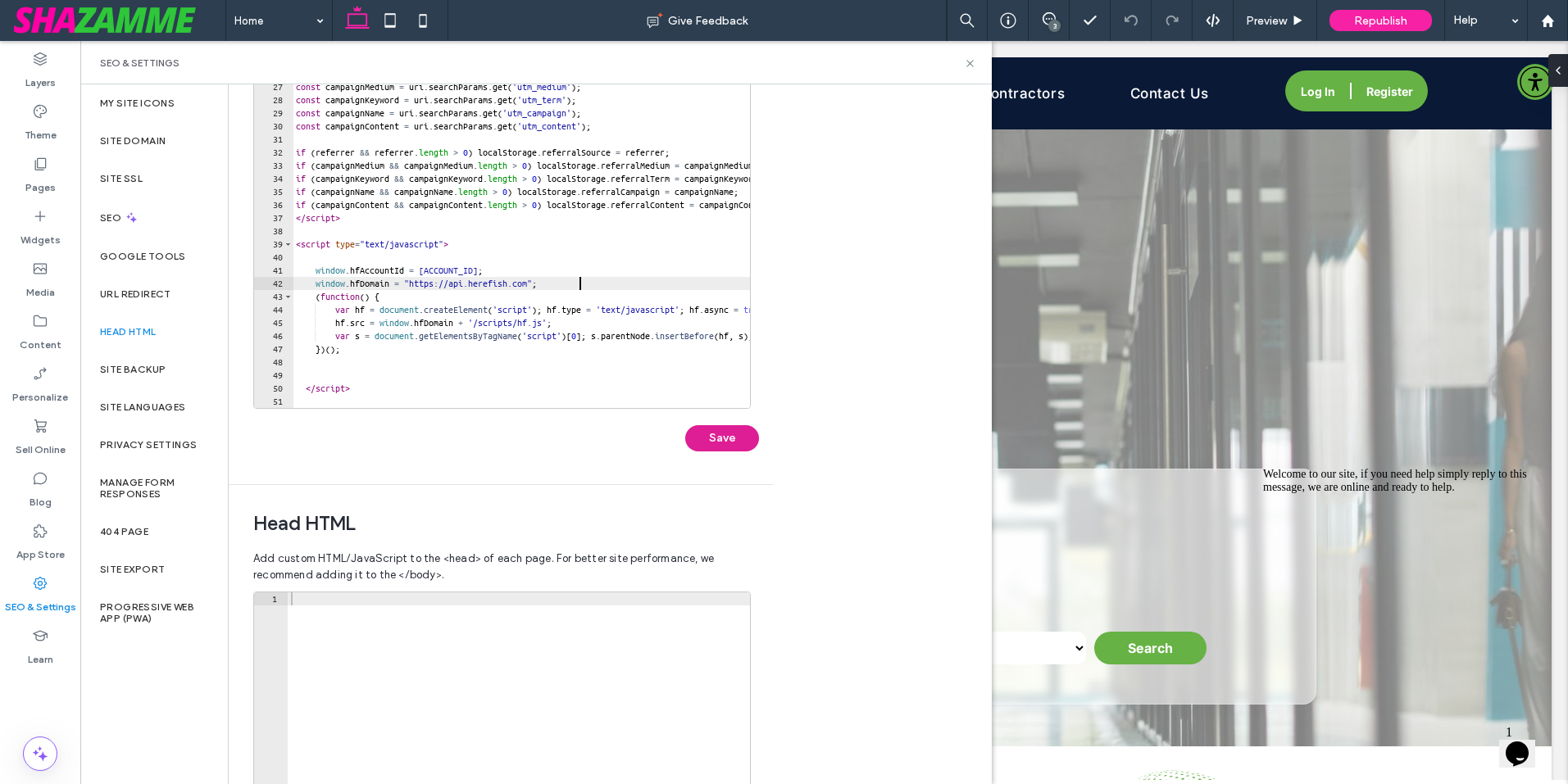 type on "**********" 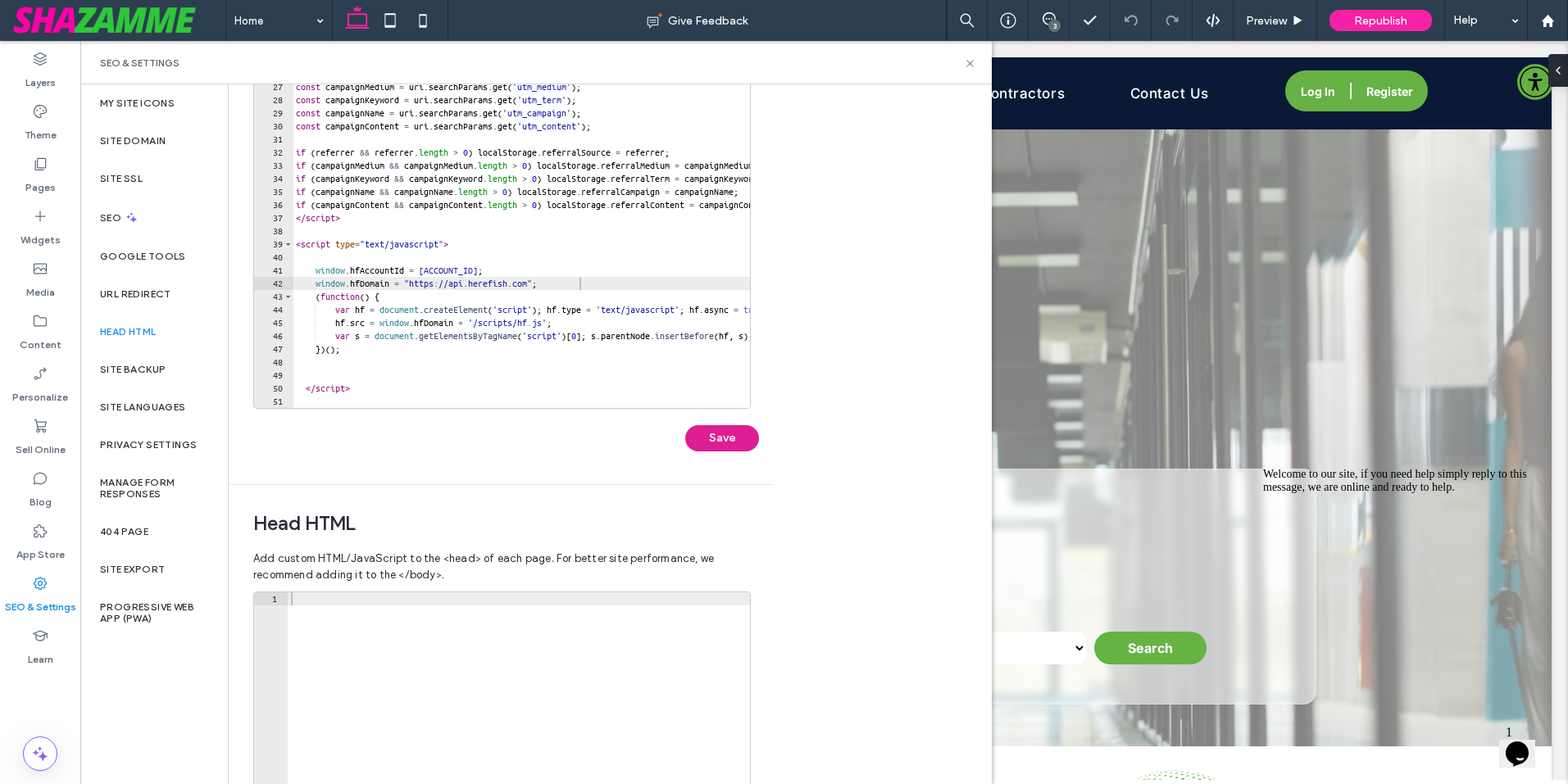 click on "Save" at bounding box center [722, 438] 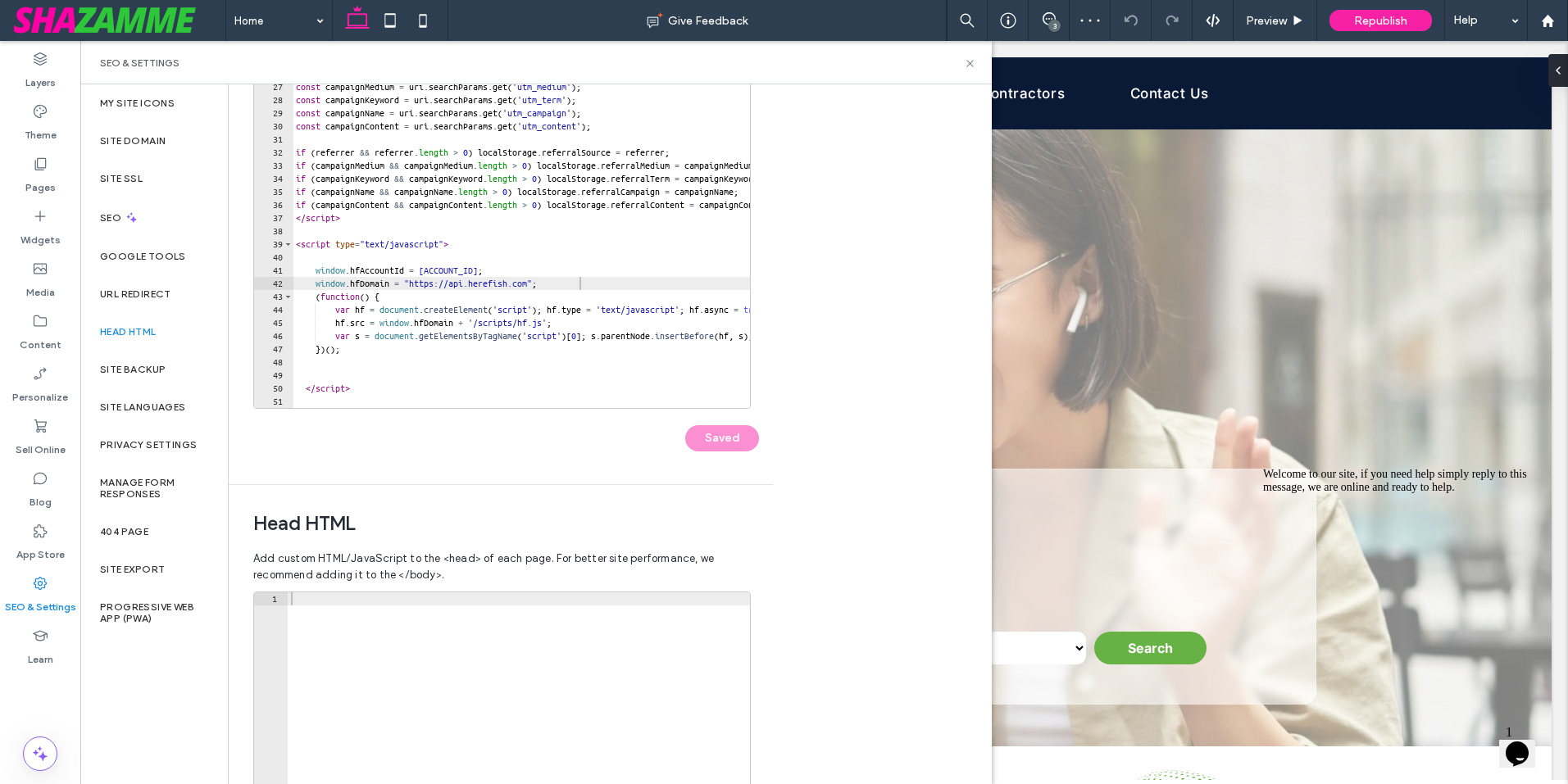 scroll, scrollTop: 0, scrollLeft: 0, axis: both 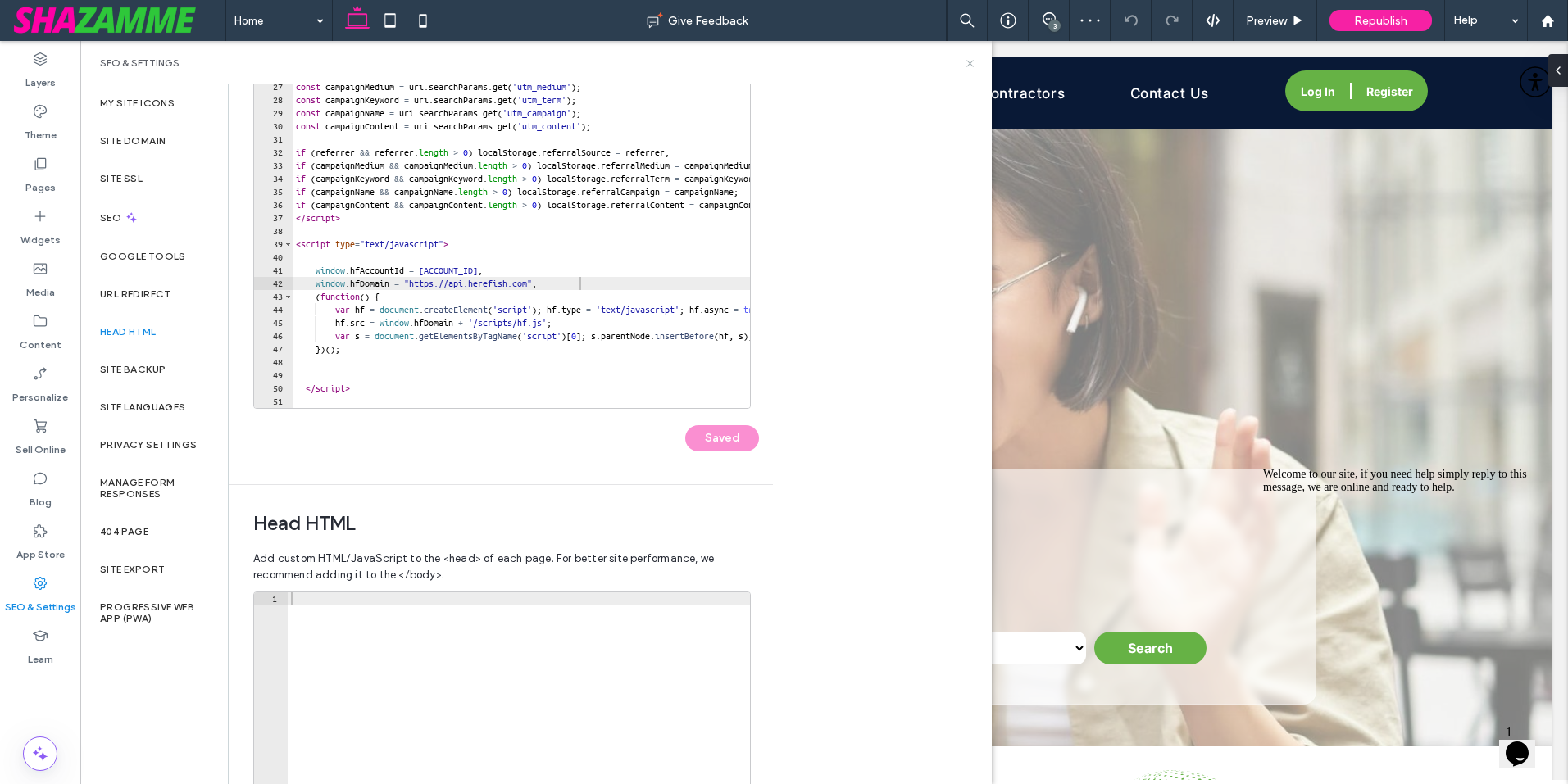 click 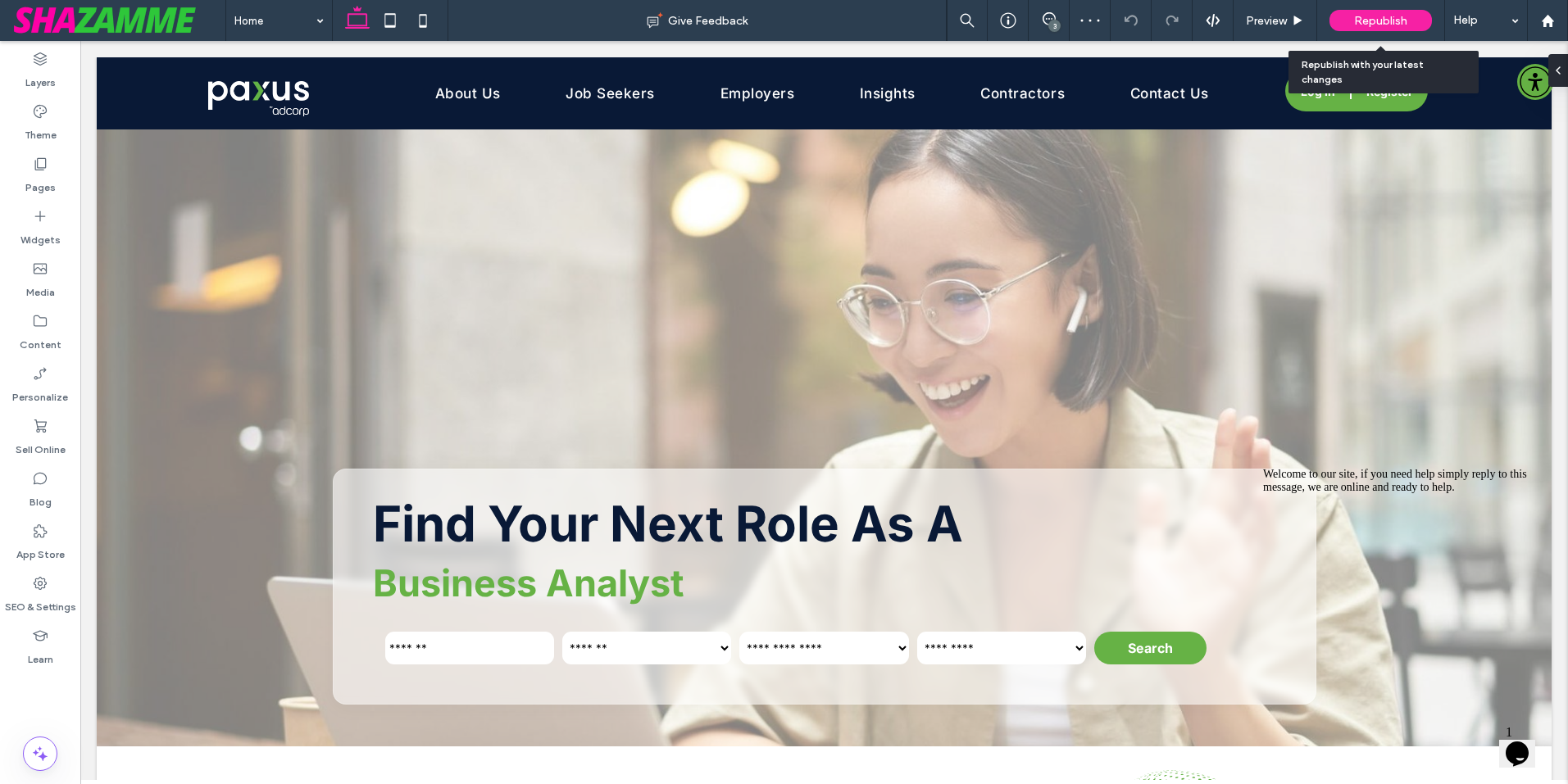 click on "Republish" at bounding box center (1380, 20) 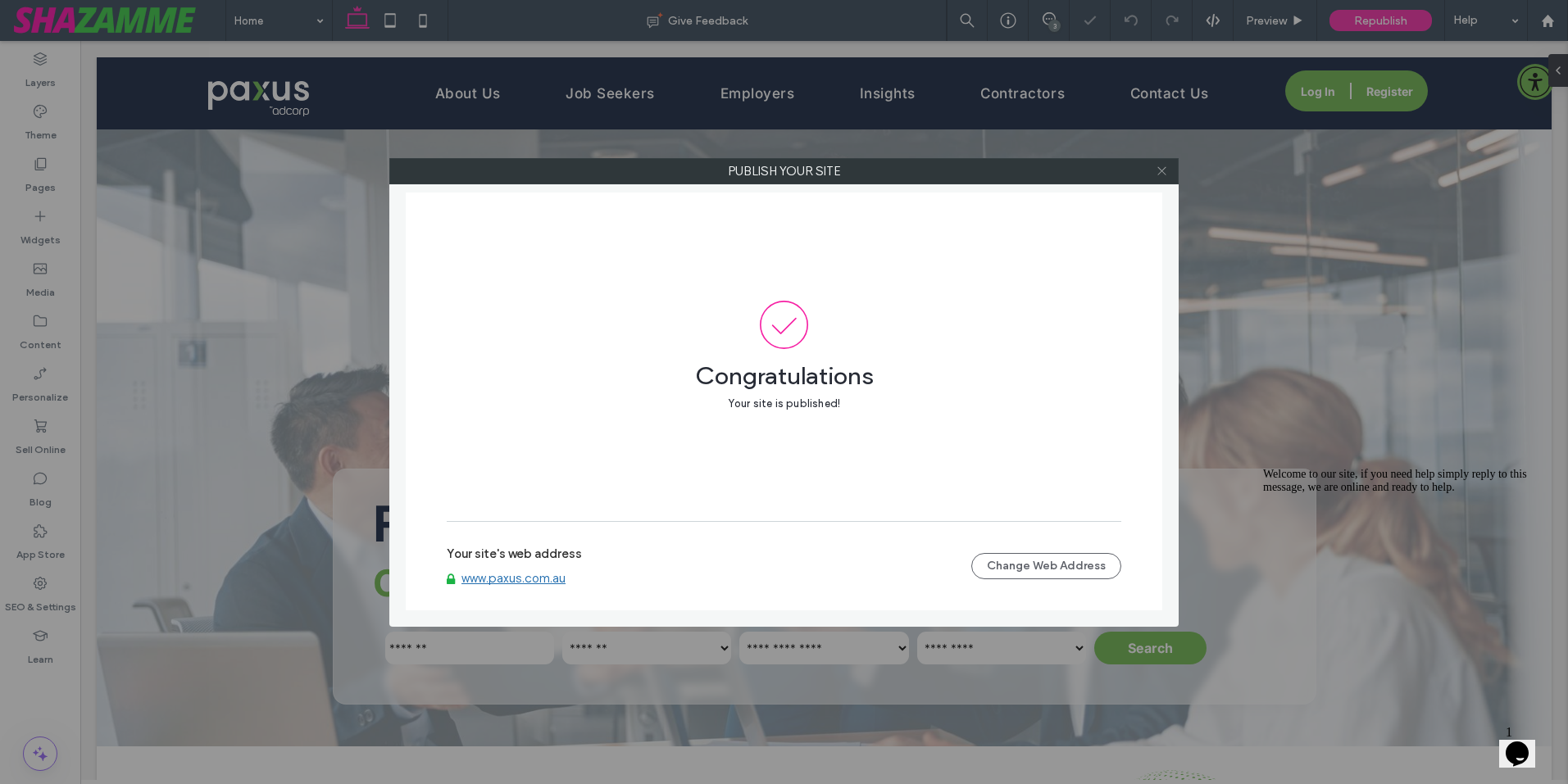 click 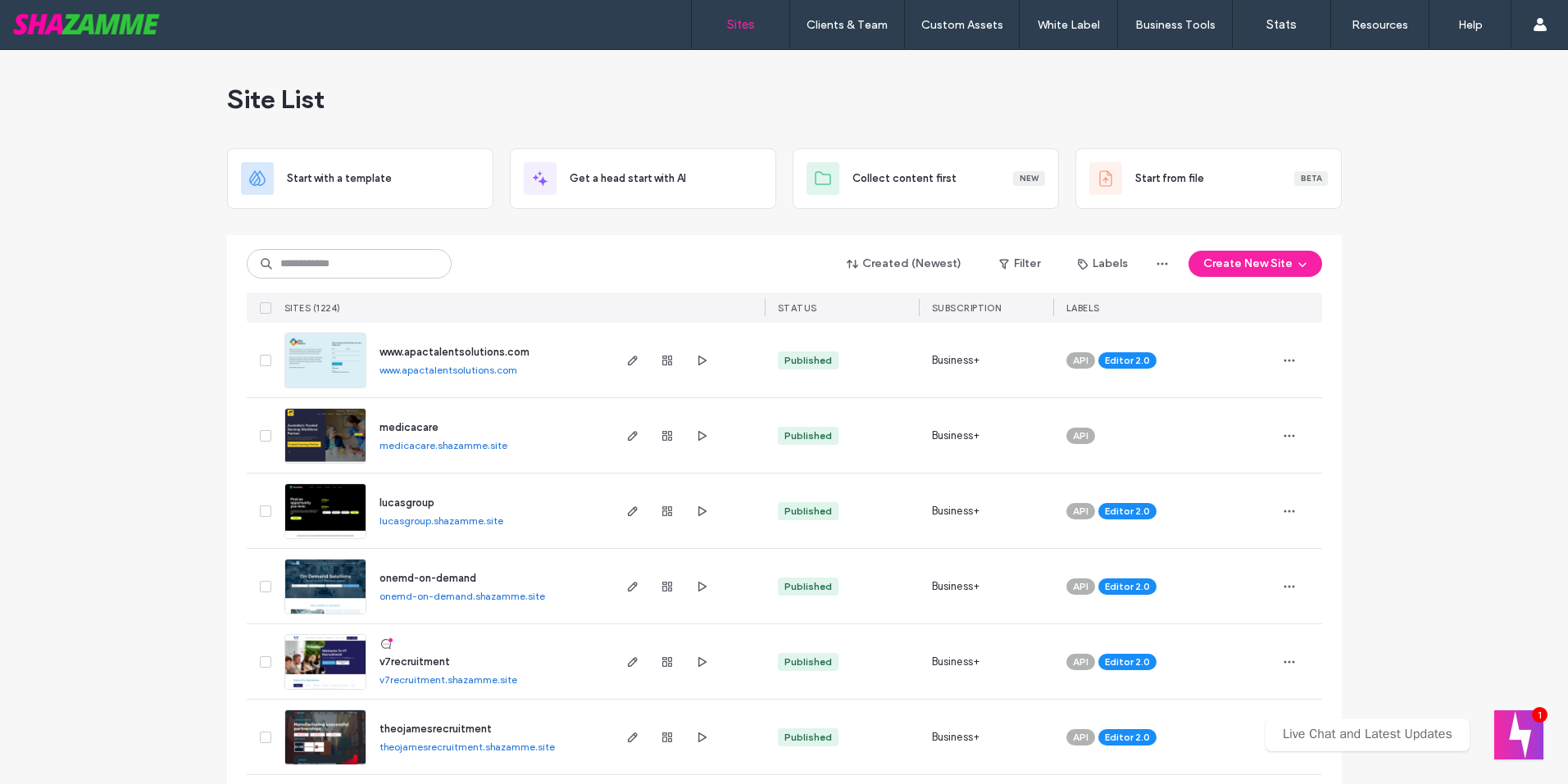 scroll, scrollTop: 0, scrollLeft: 0, axis: both 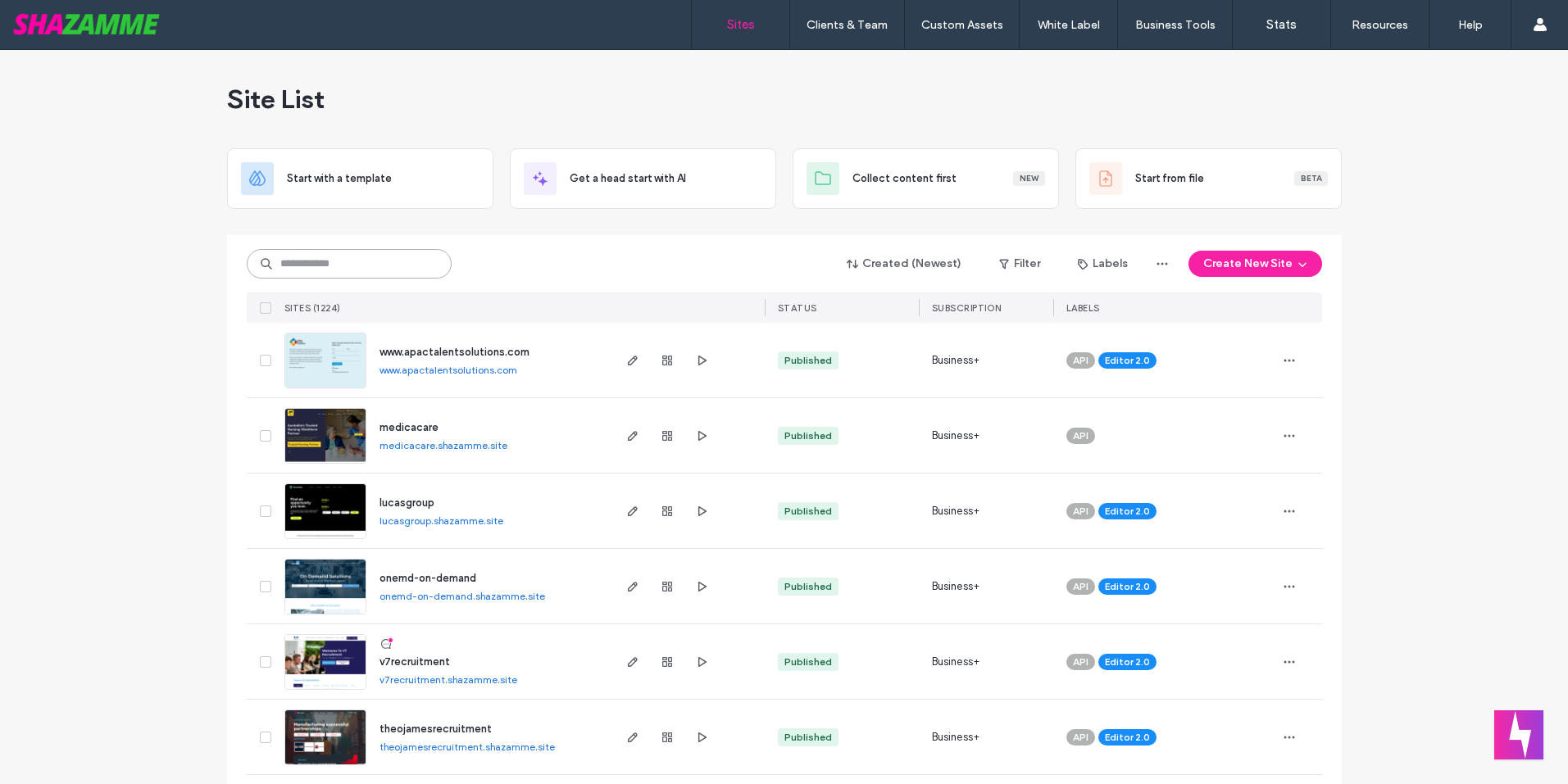 click at bounding box center [349, 264] 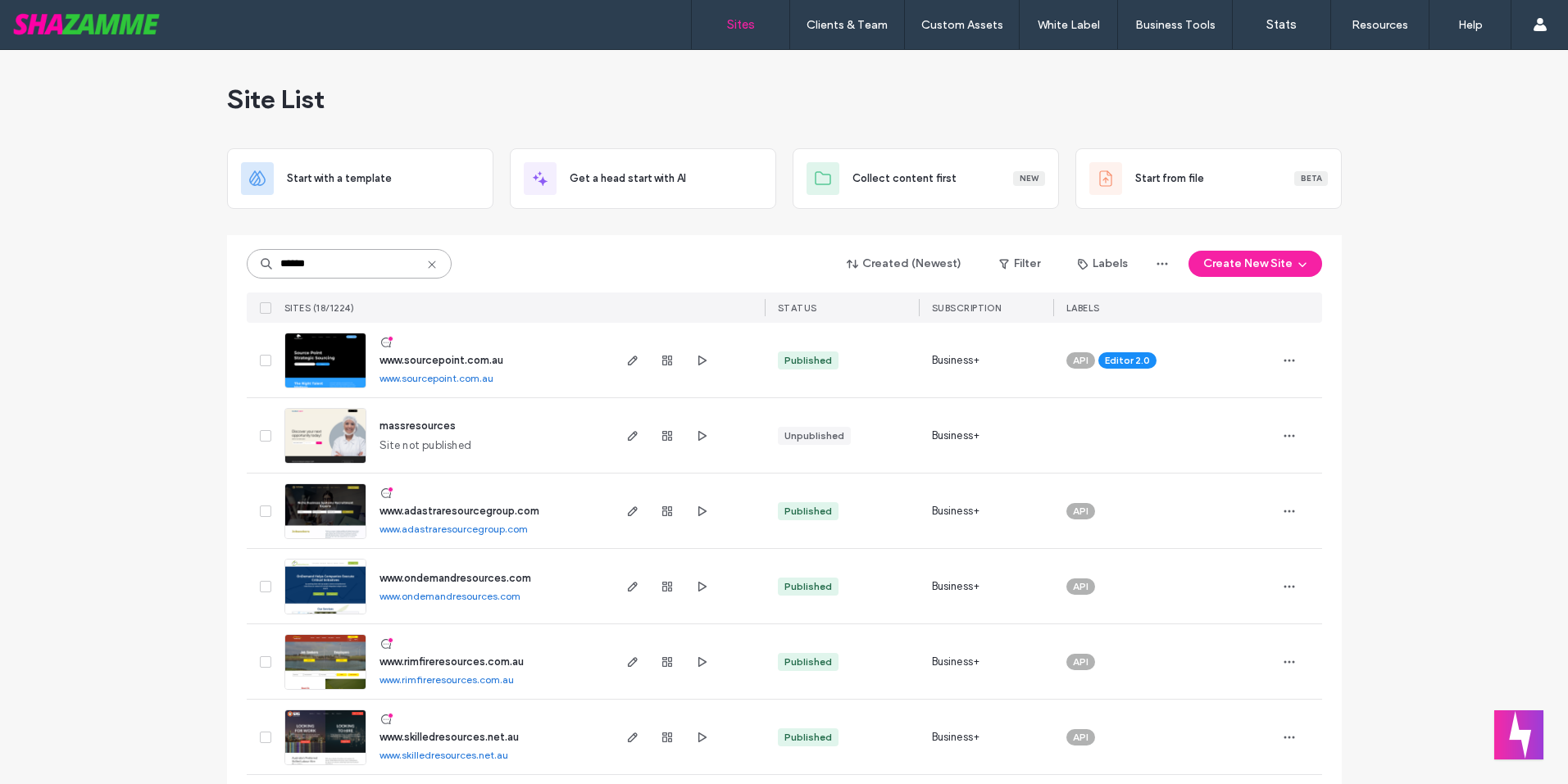 type on "******" 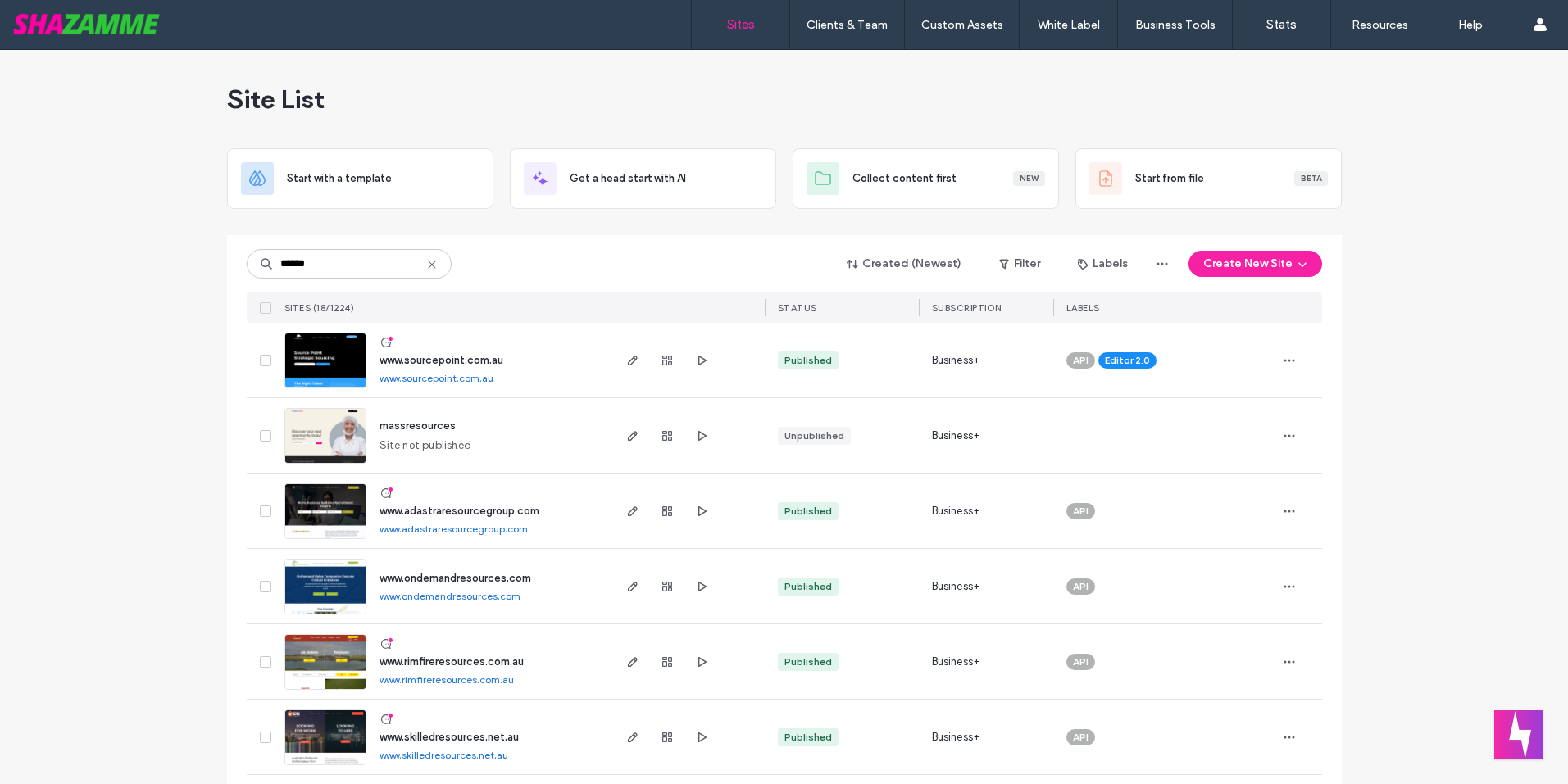 click on "www.sourcepoint.com.au" at bounding box center (441, 360) 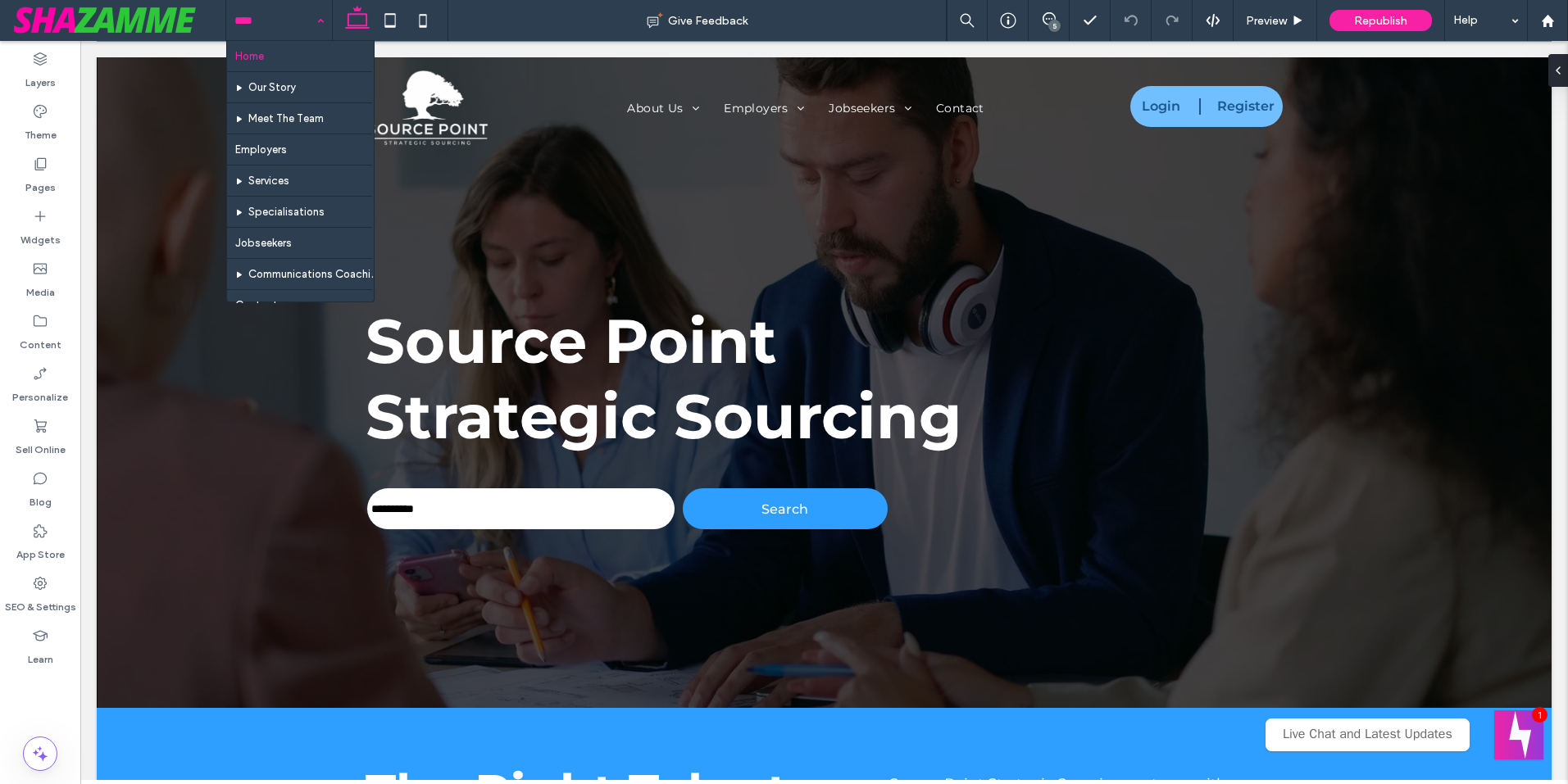 scroll, scrollTop: 0, scrollLeft: 0, axis: both 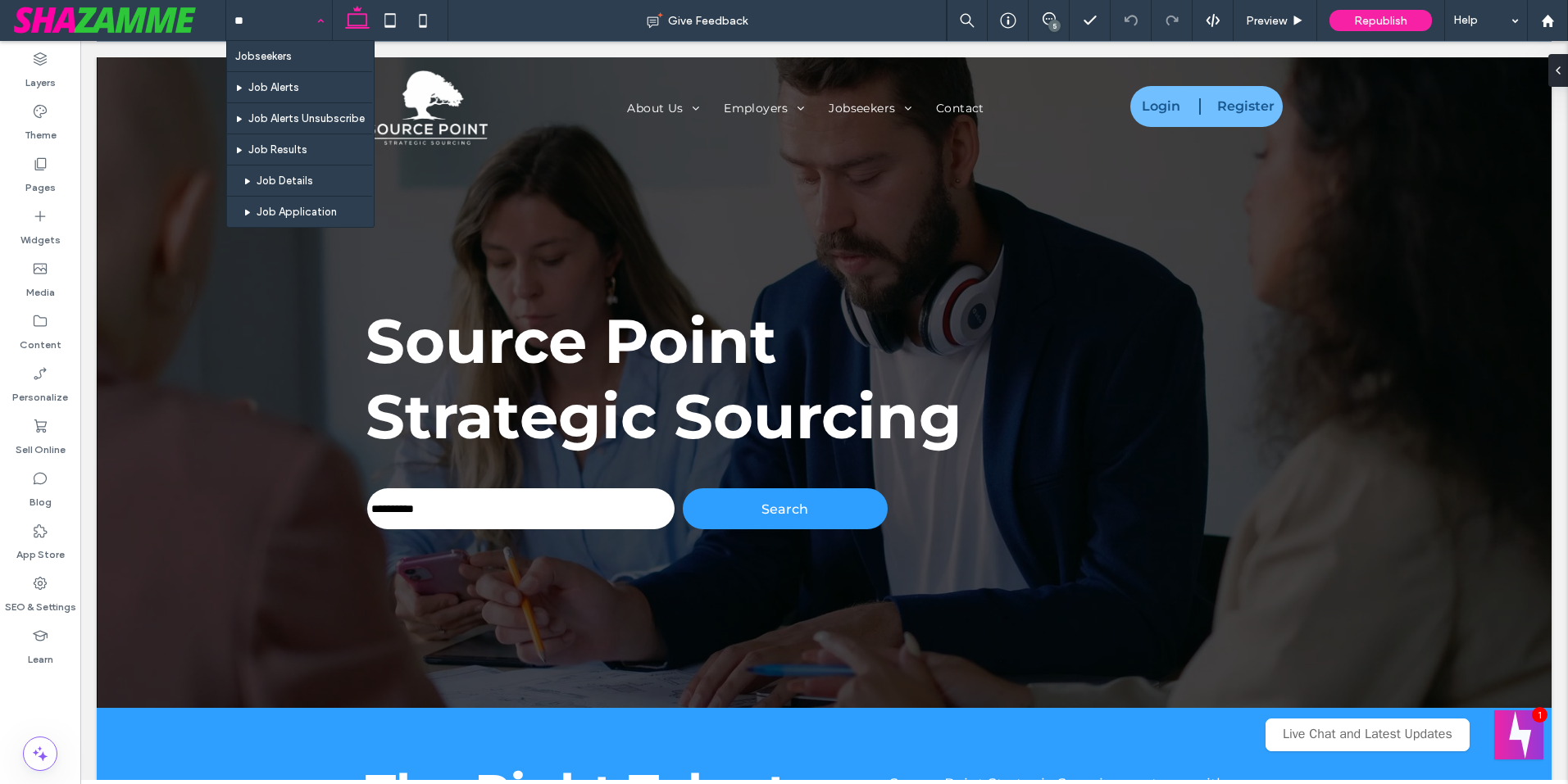 type on "***" 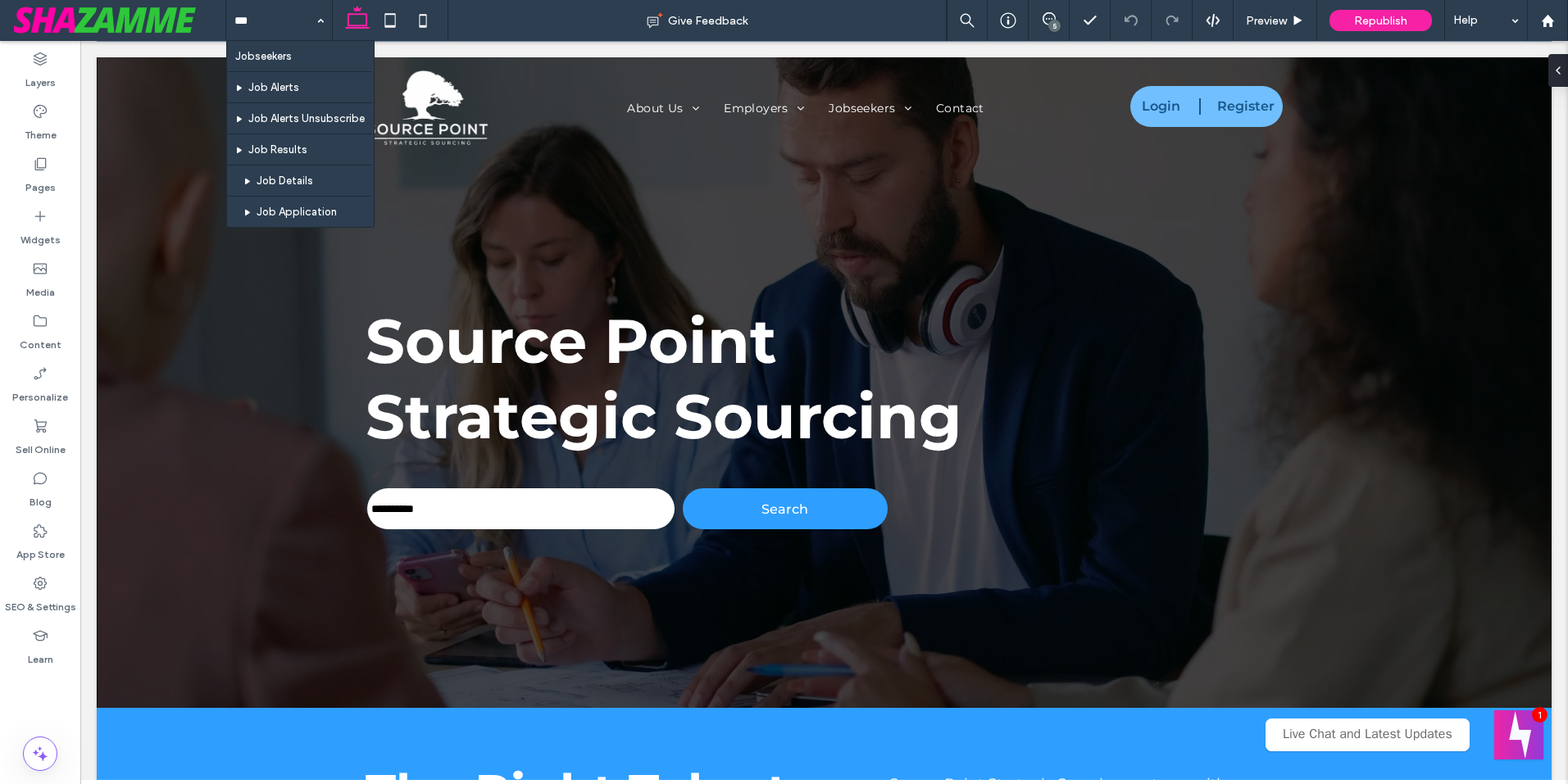 type 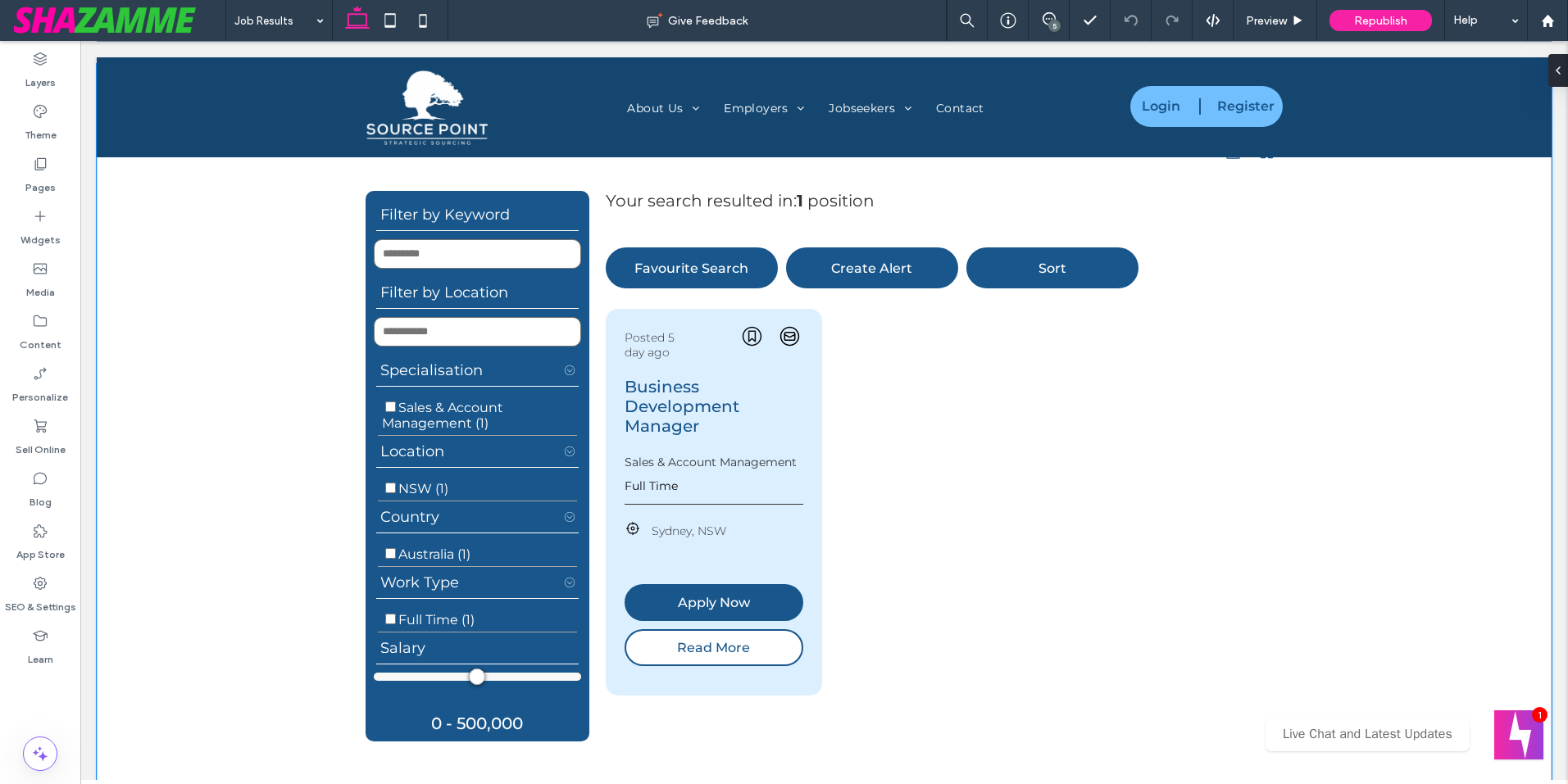 scroll, scrollTop: 398, scrollLeft: 0, axis: vertical 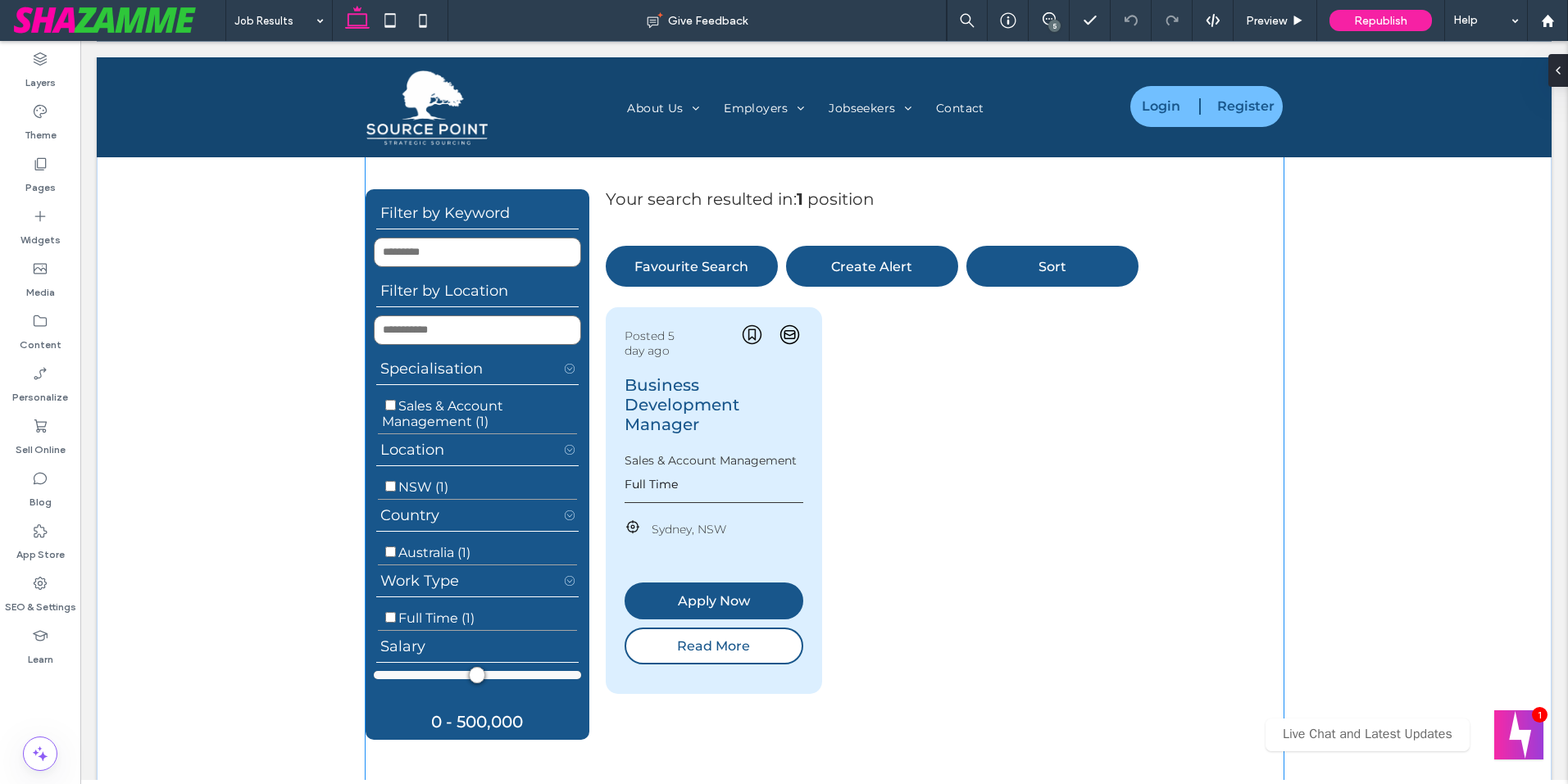 click on "Business Development Manager
Sales & Account Management
Full Time
Reporting to the Sales Director, this role sees you engaging and networking with a wide range of hospitality venues, and industry groups.
Interface navigation target user
[CITY], [STATE]
Apply Now
Read More" at bounding box center (714, 525) 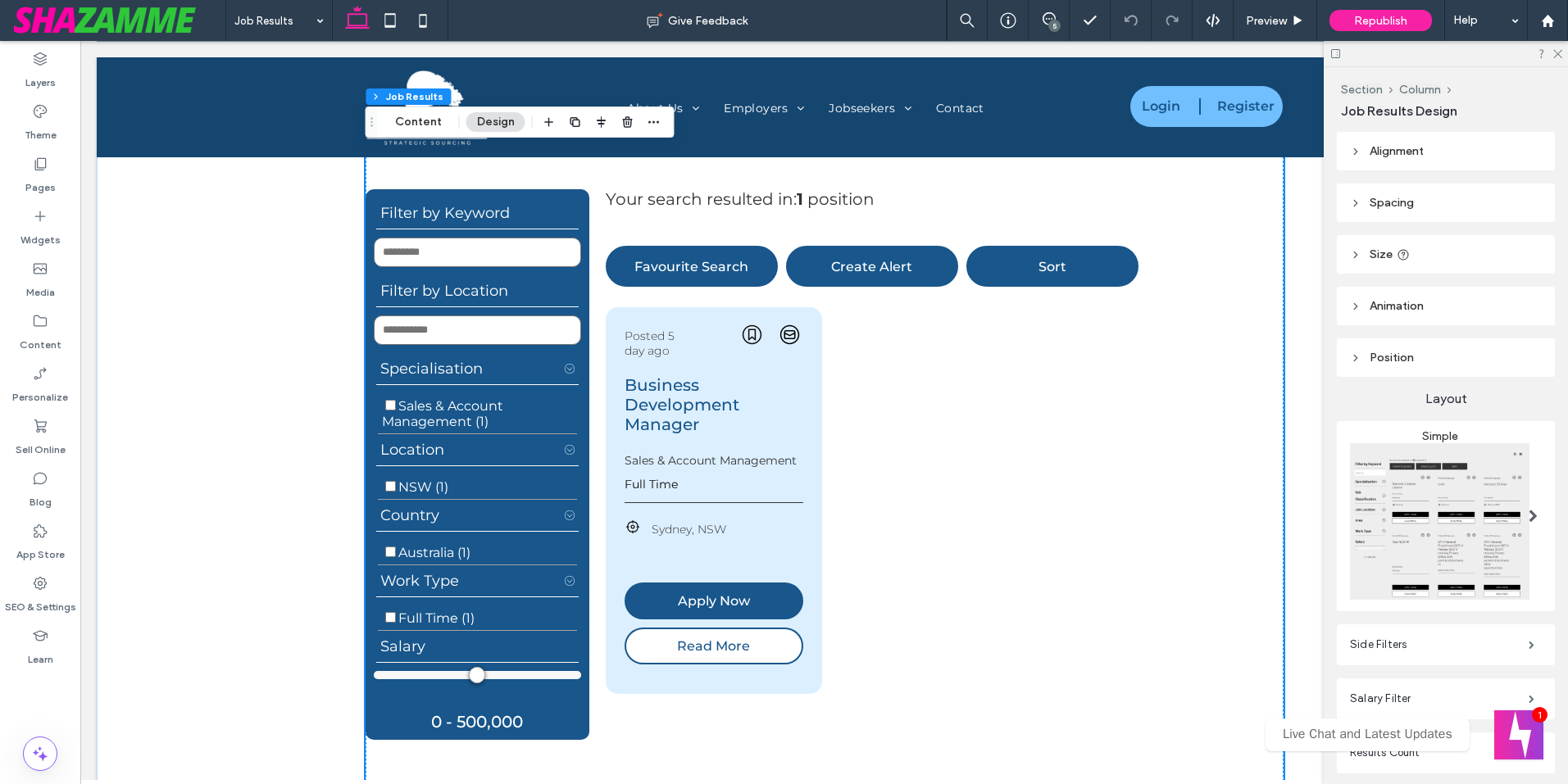 type on "**" 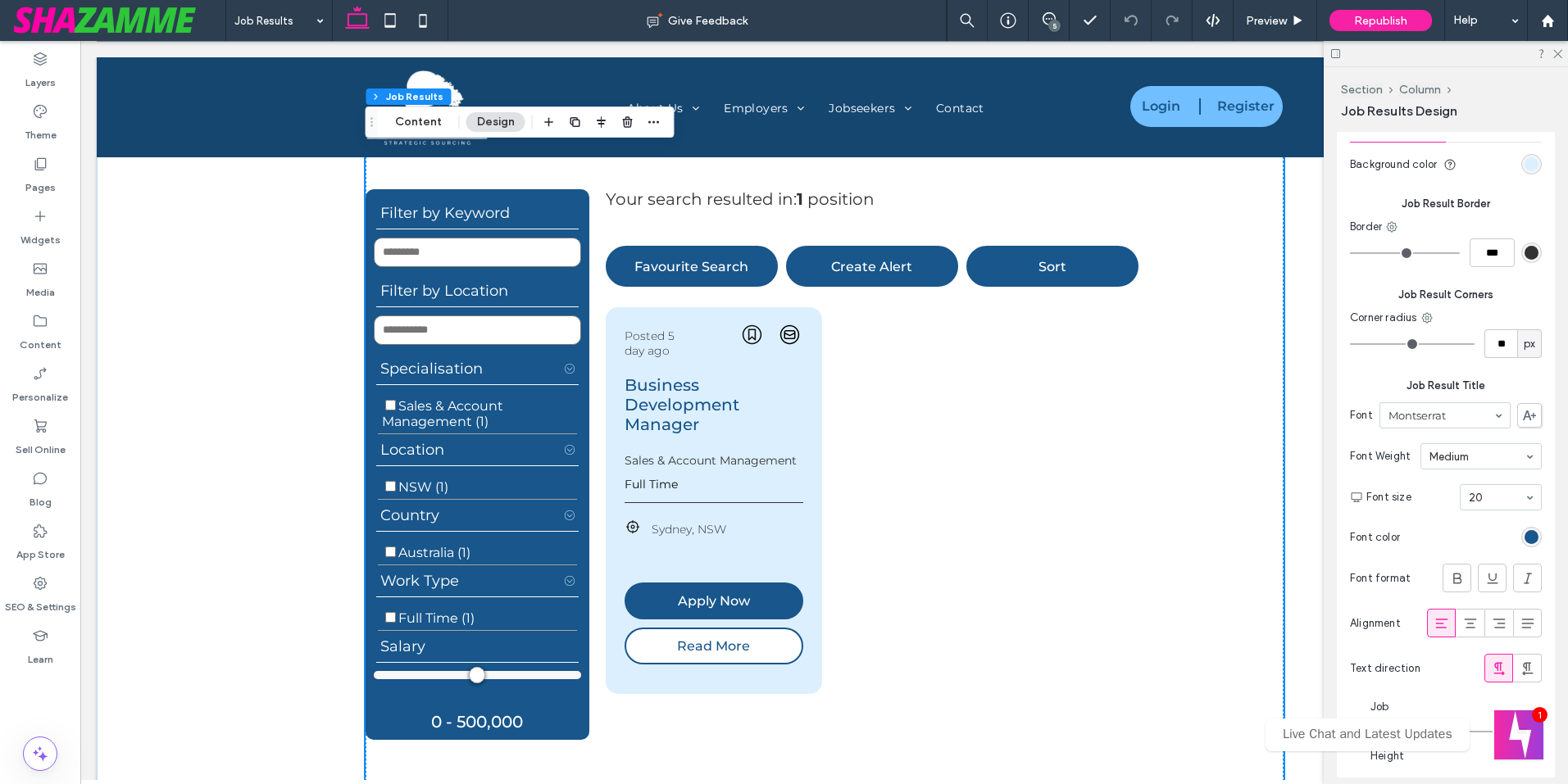 scroll, scrollTop: 945, scrollLeft: 0, axis: vertical 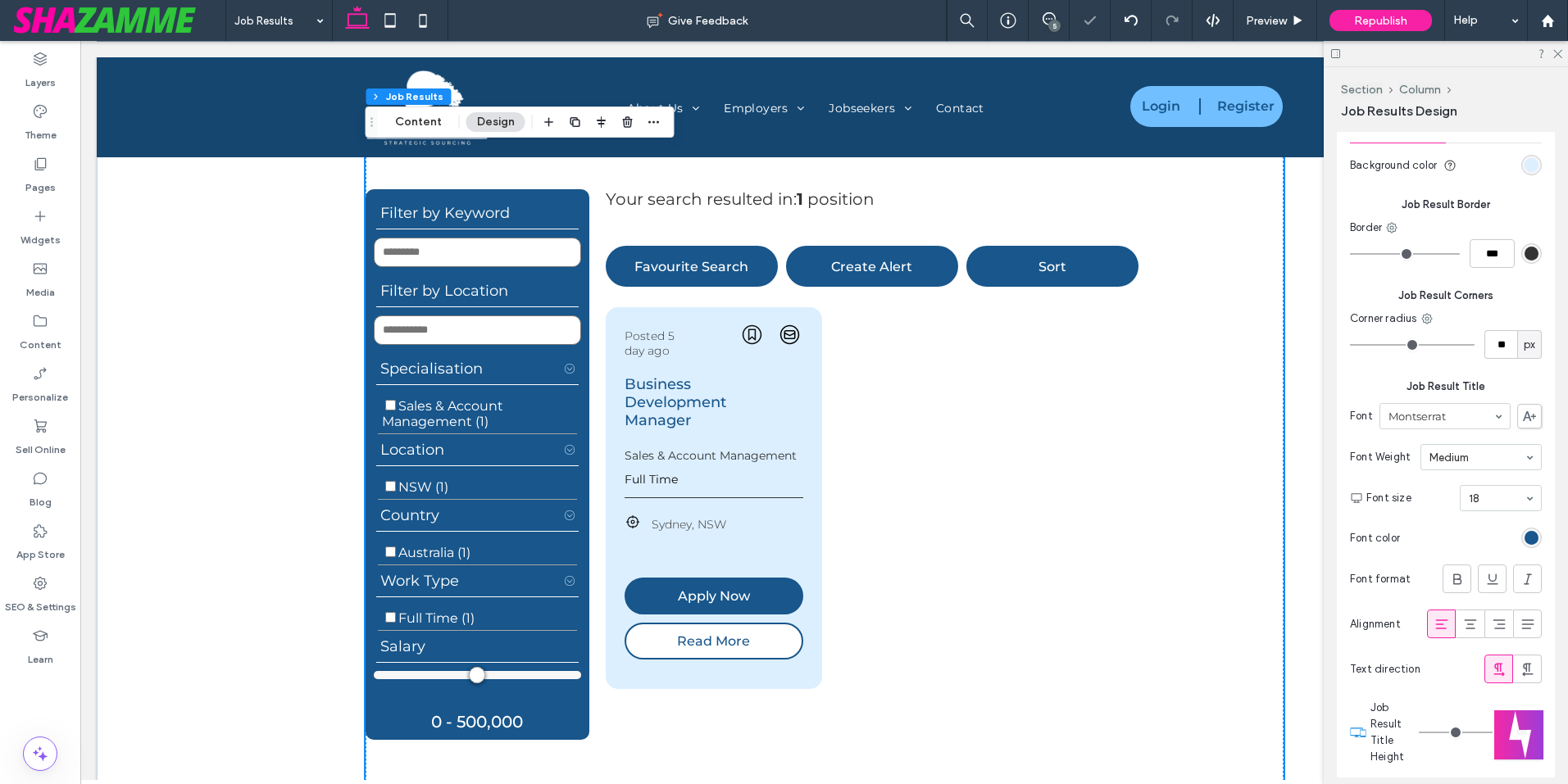 click at bounding box center (1497, 498) 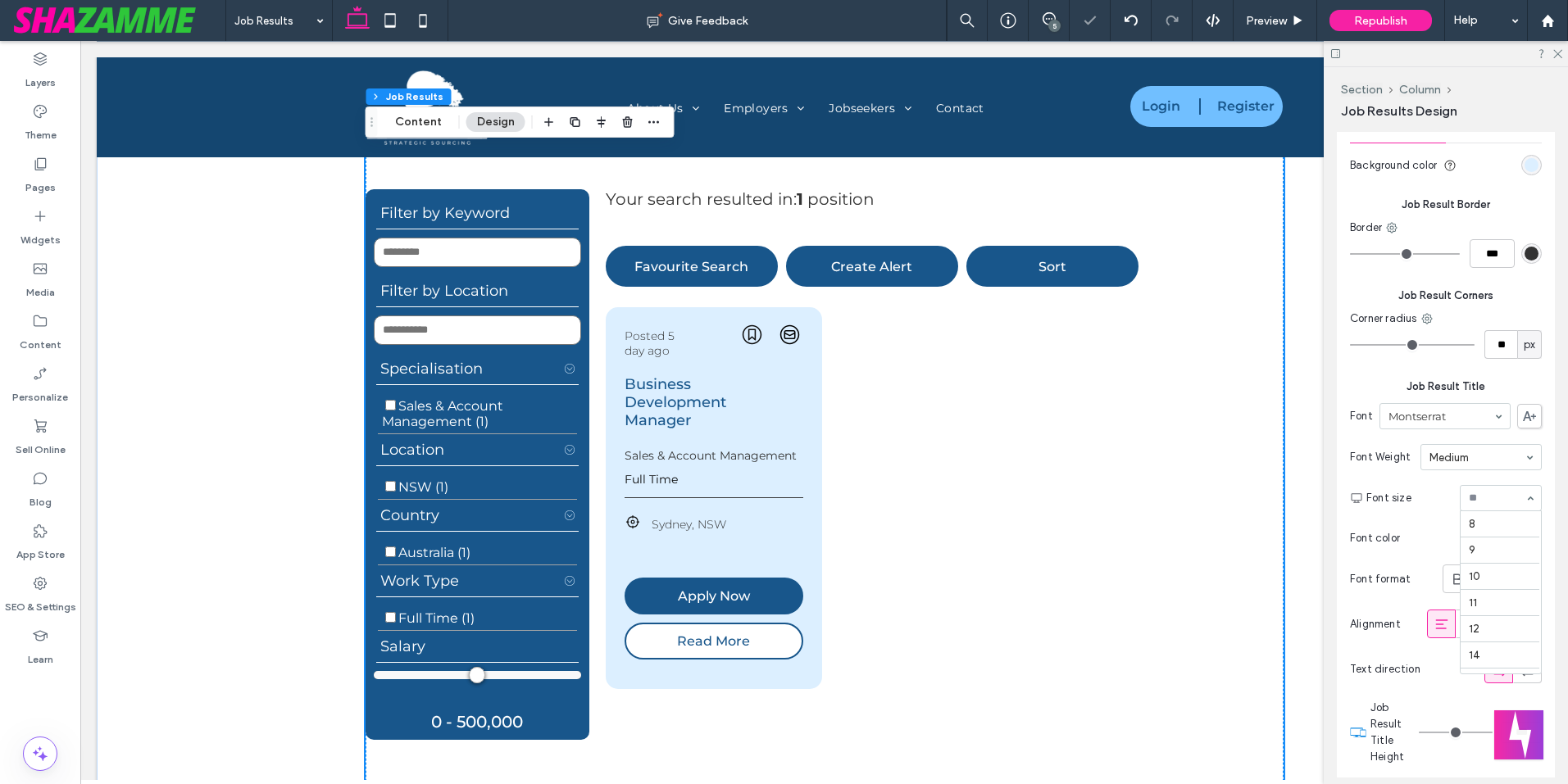scroll, scrollTop: 184, scrollLeft: 0, axis: vertical 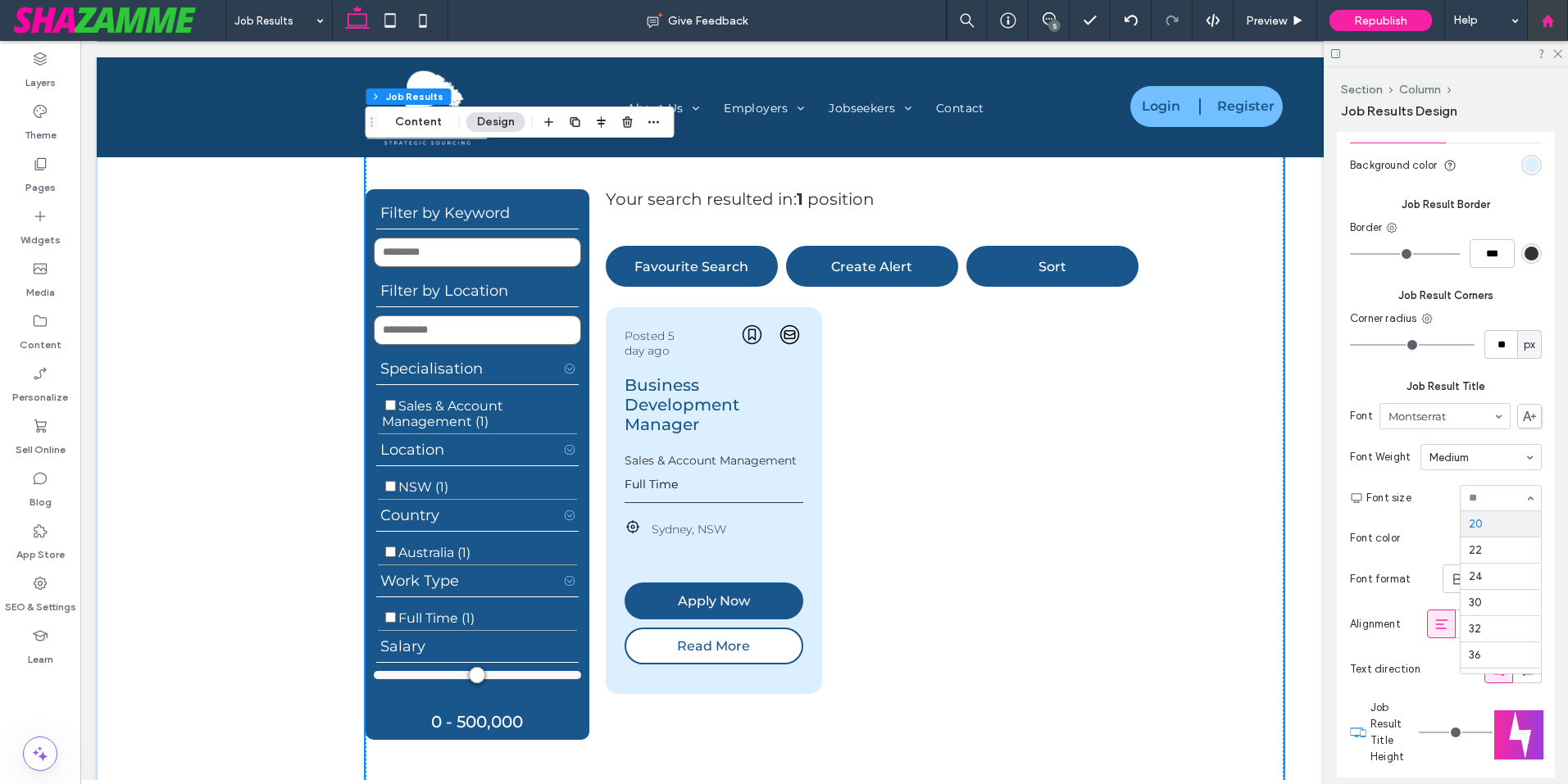 click 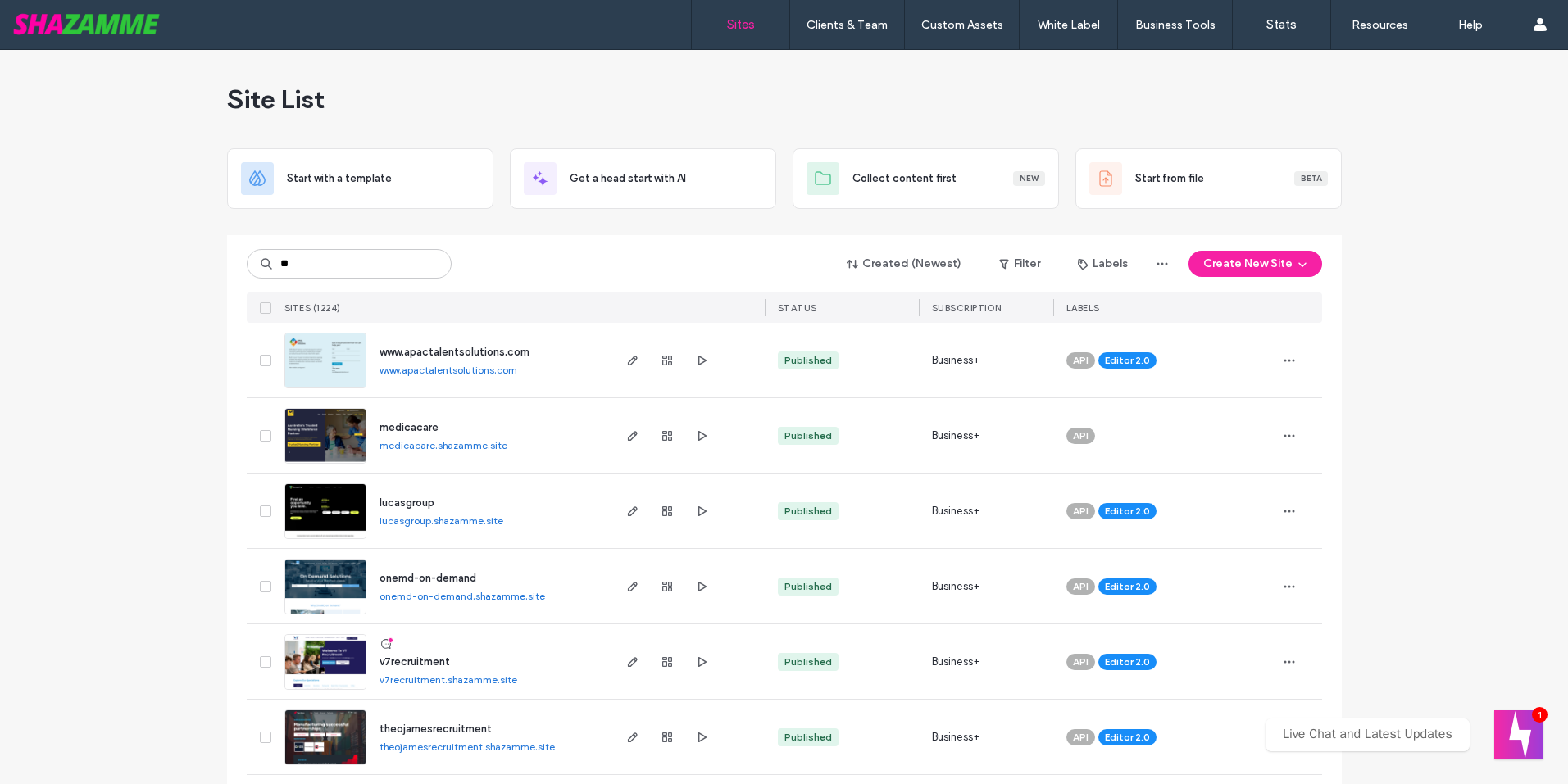 scroll, scrollTop: 0, scrollLeft: 0, axis: both 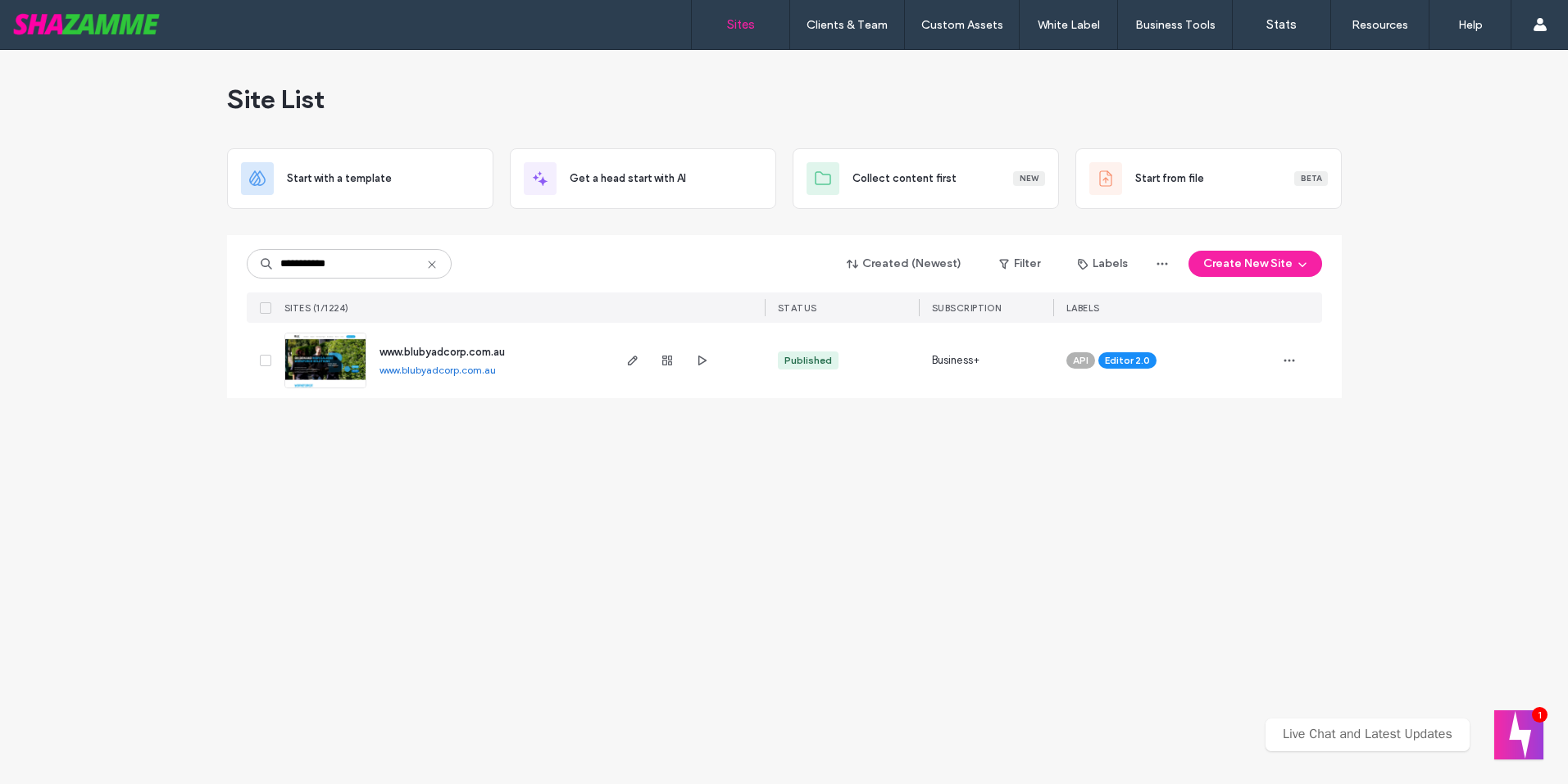 type on "**********" 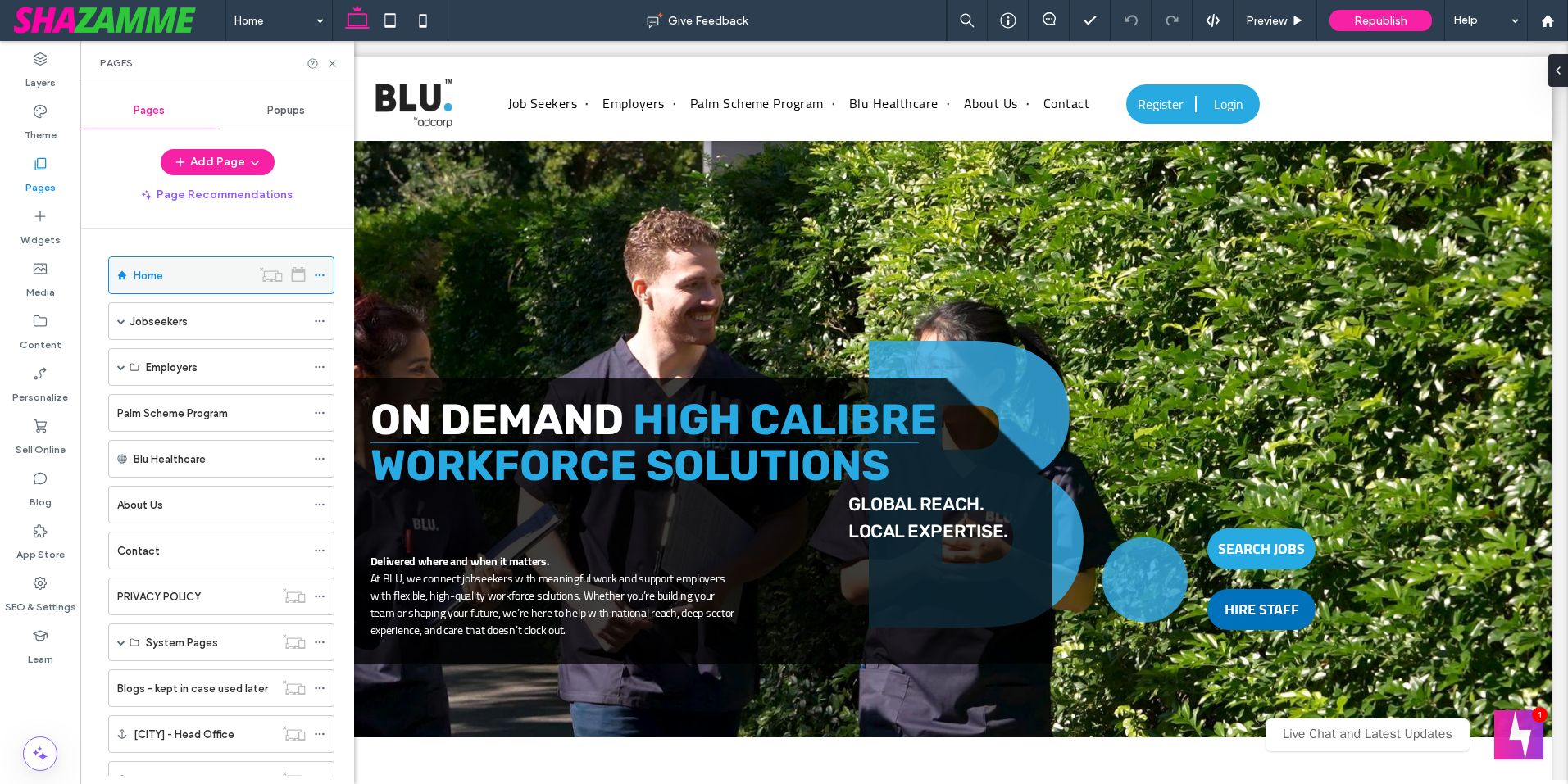 scroll, scrollTop: 0, scrollLeft: 0, axis: both 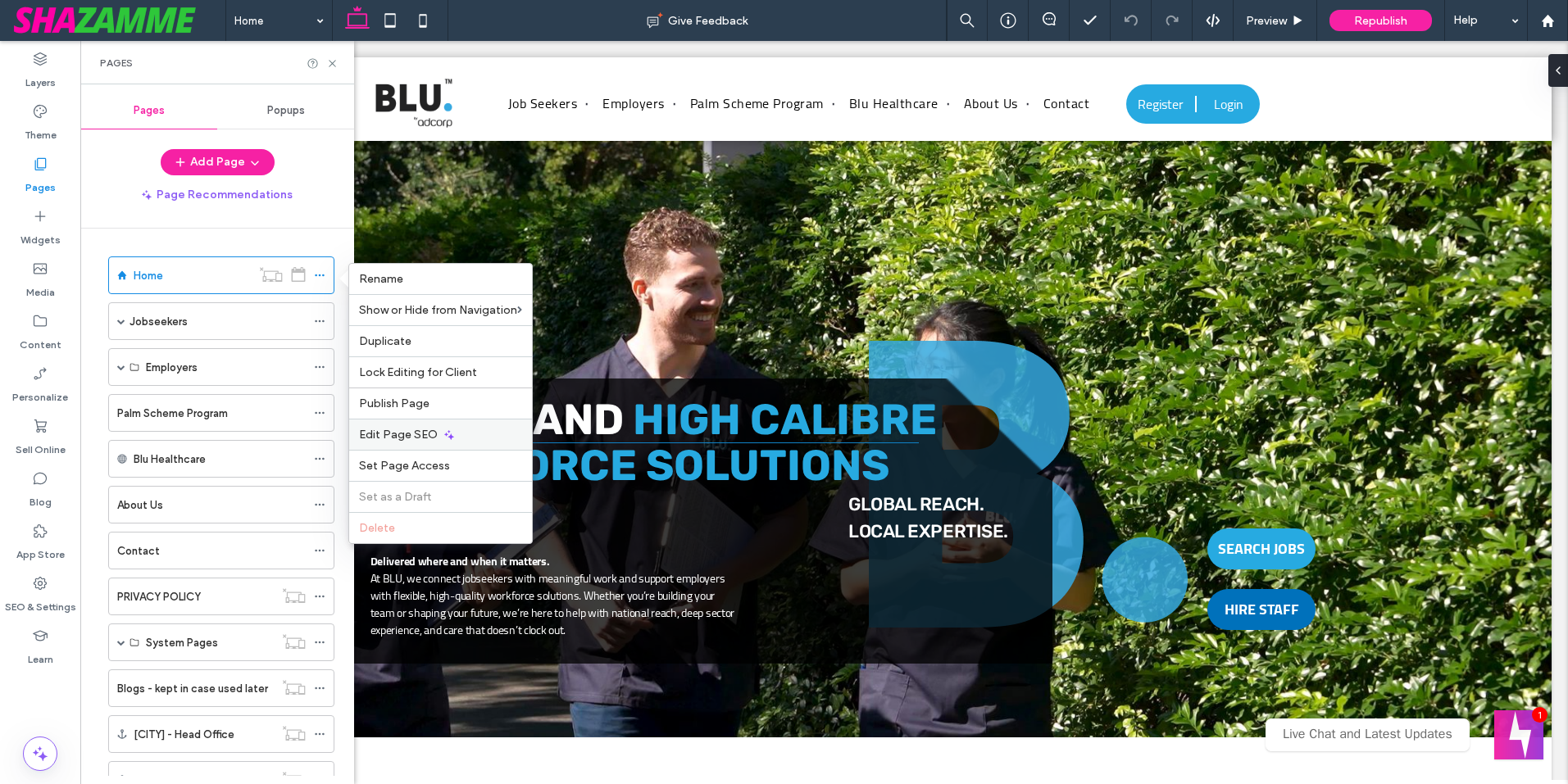 click on "Edit Page SEO" at bounding box center [398, 434] 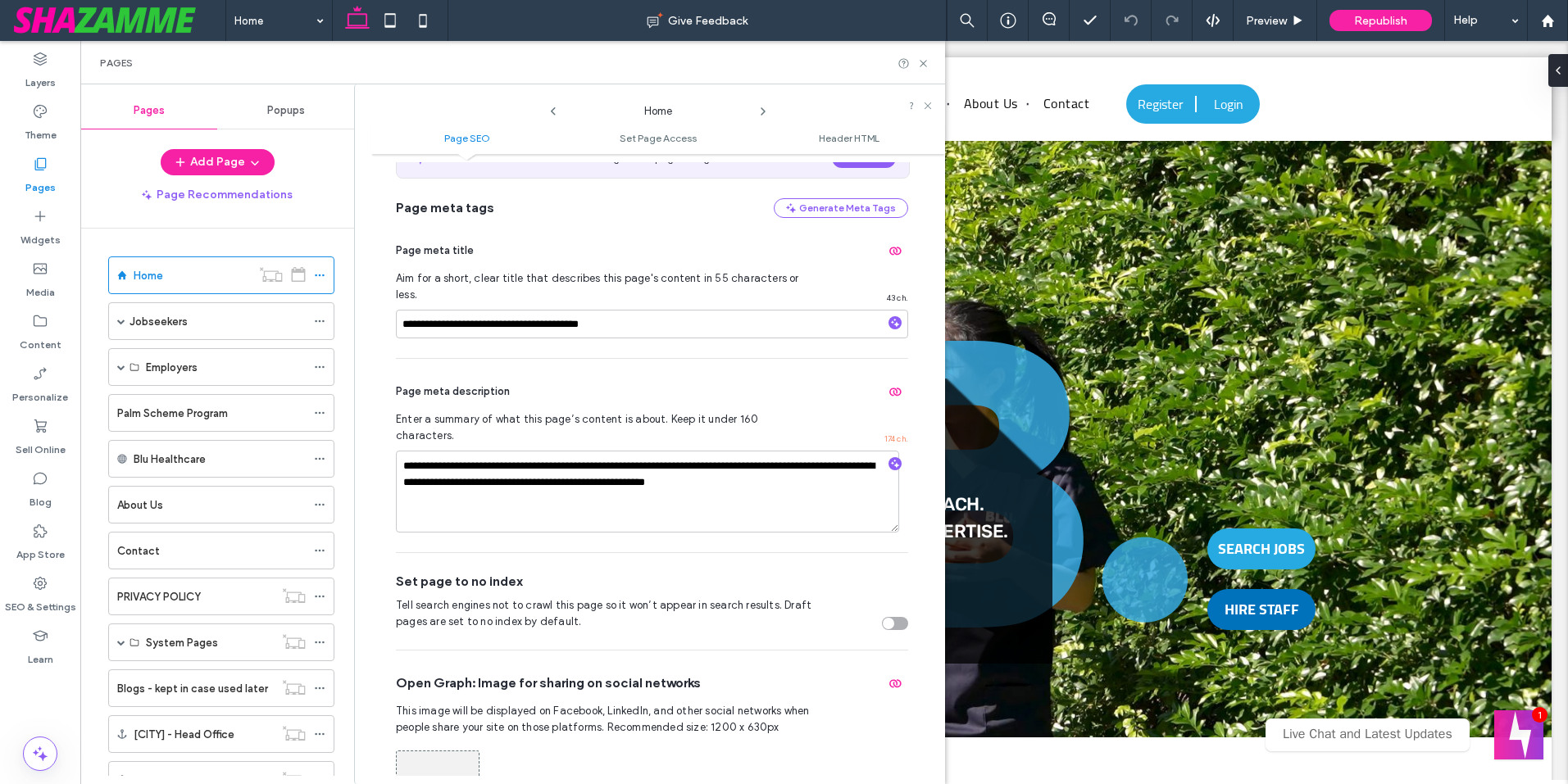 scroll, scrollTop: 0, scrollLeft: 0, axis: both 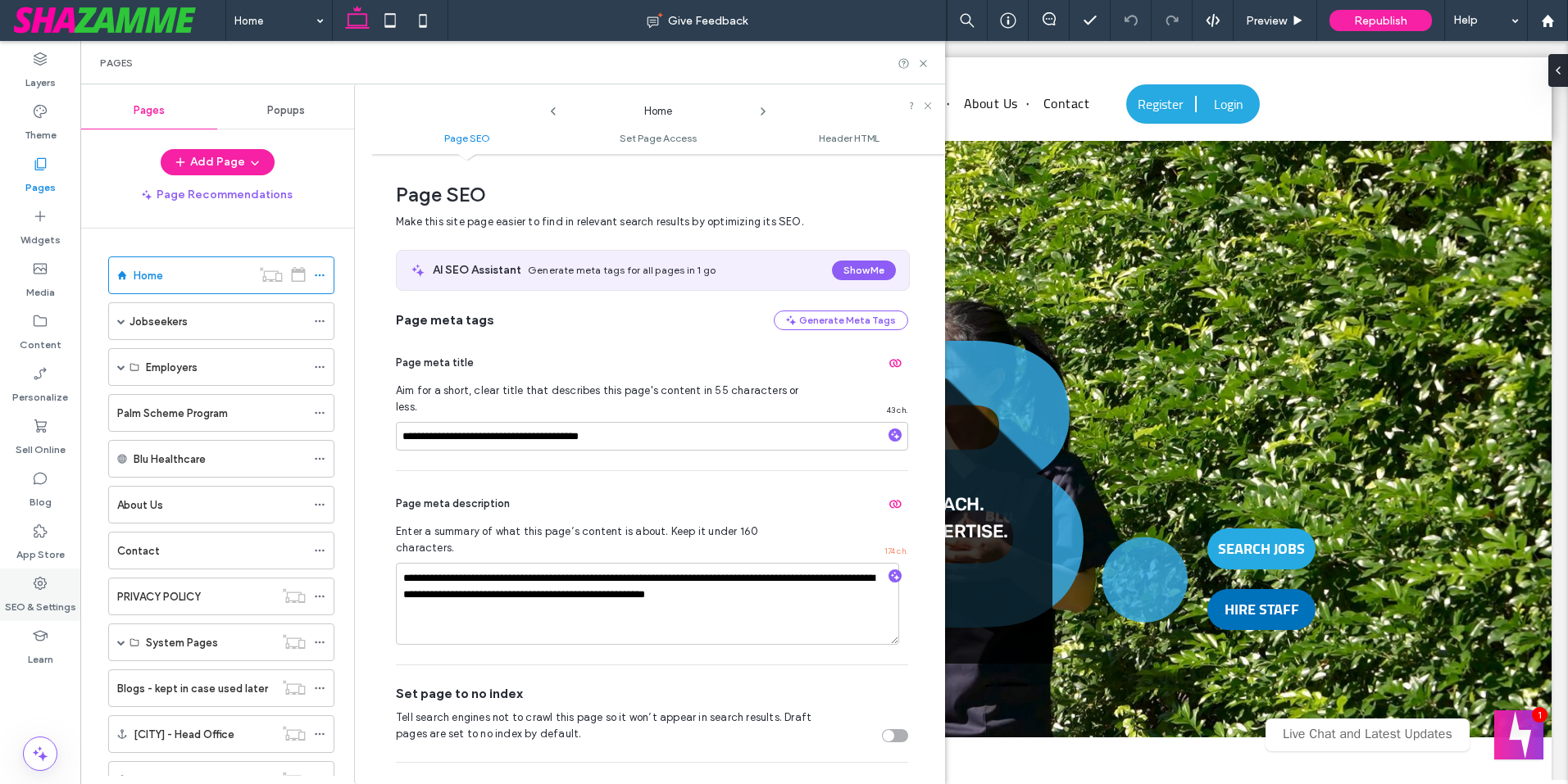 click 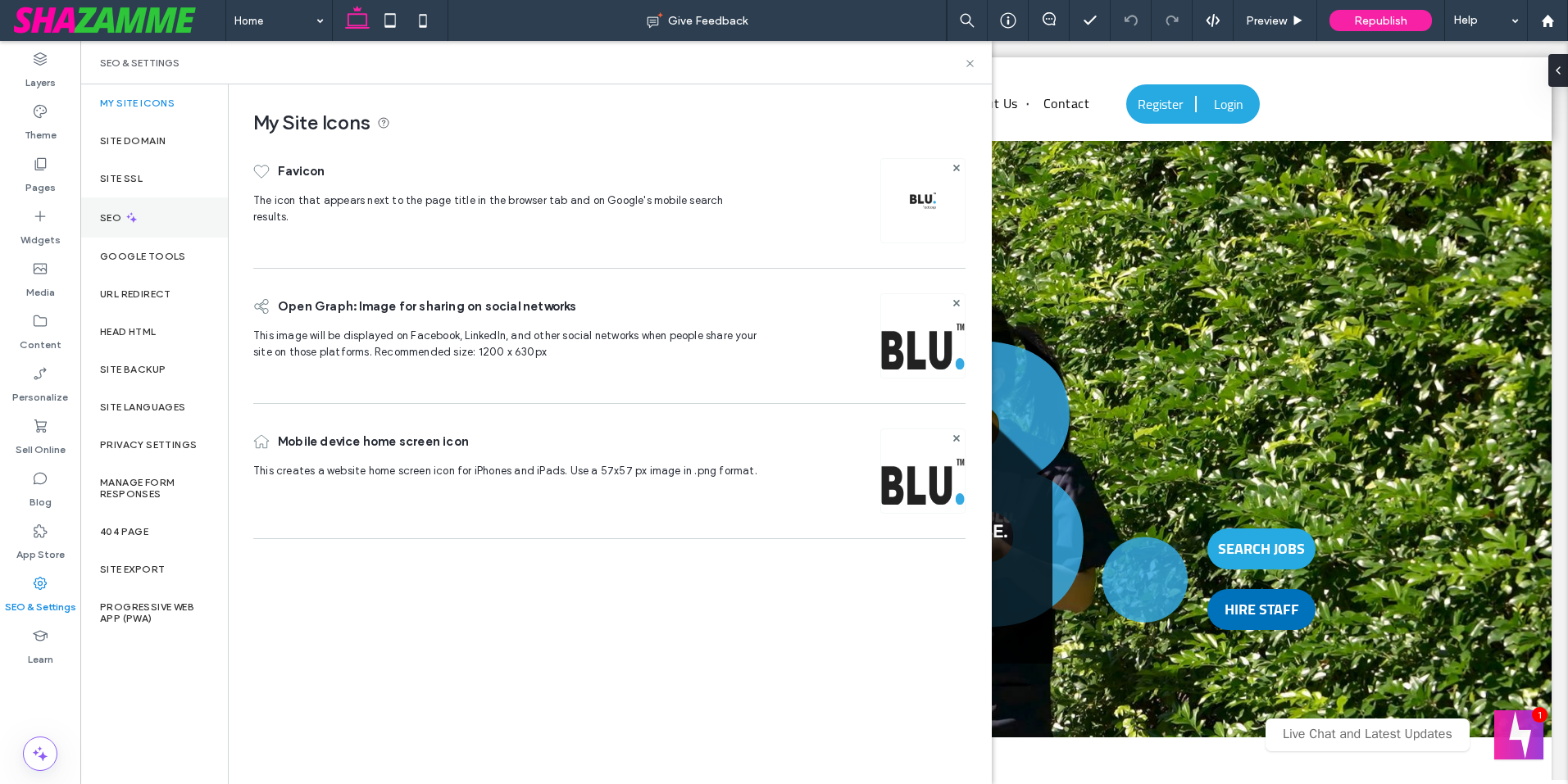 click on "SEO" at bounding box center [154, 217] 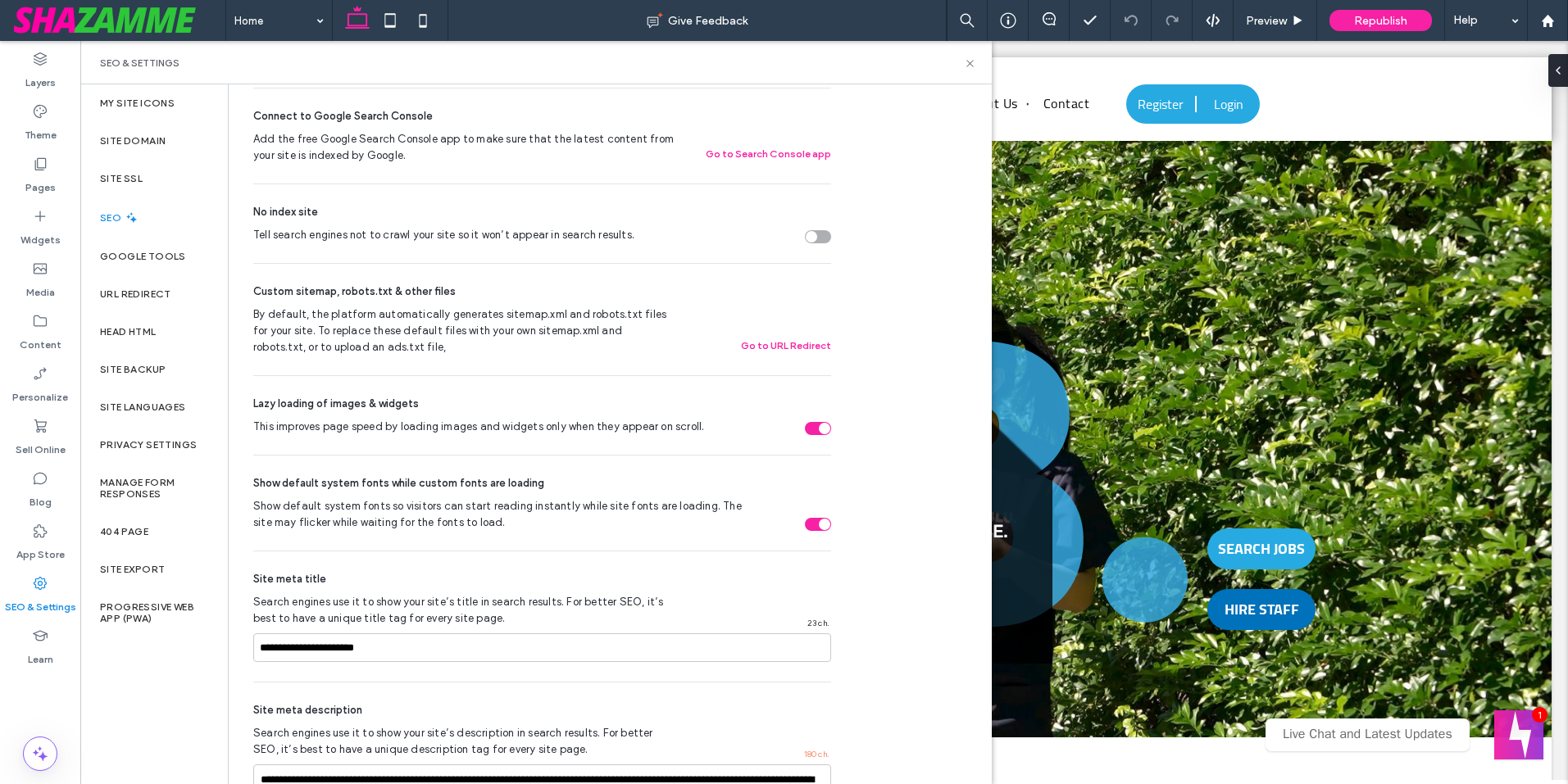 scroll, scrollTop: 538, scrollLeft: 0, axis: vertical 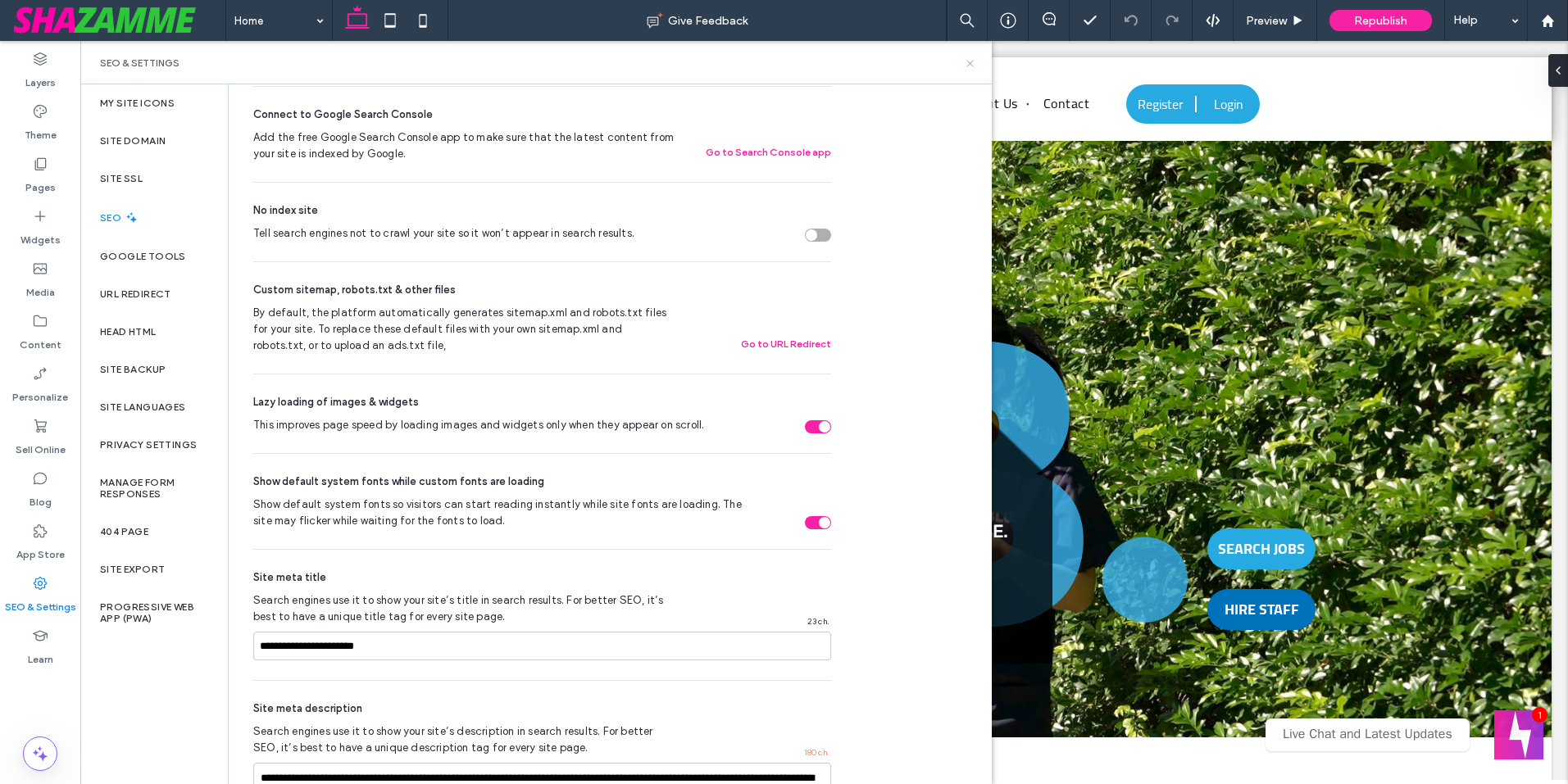 click 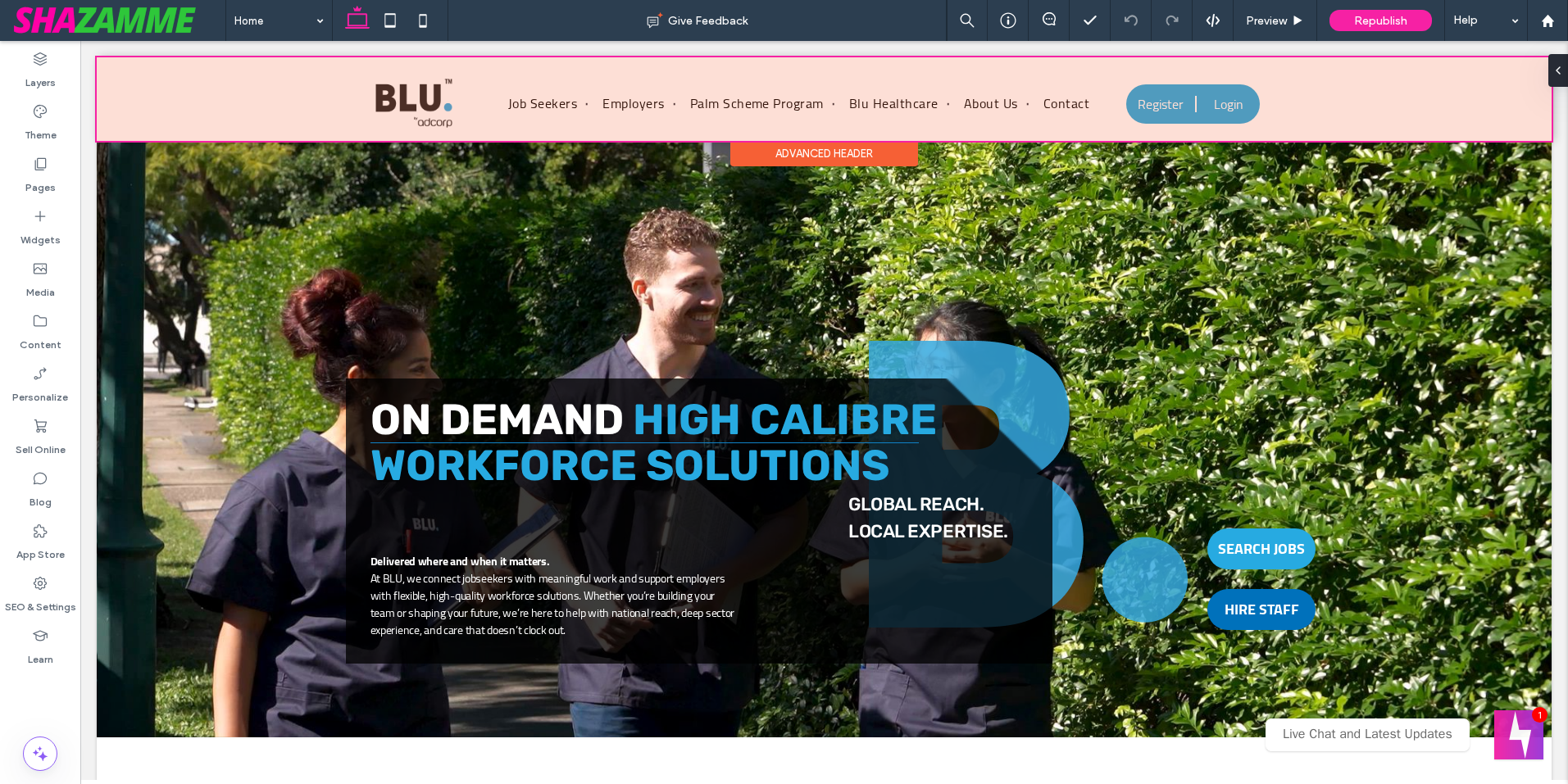 scroll, scrollTop: 11, scrollLeft: 0, axis: vertical 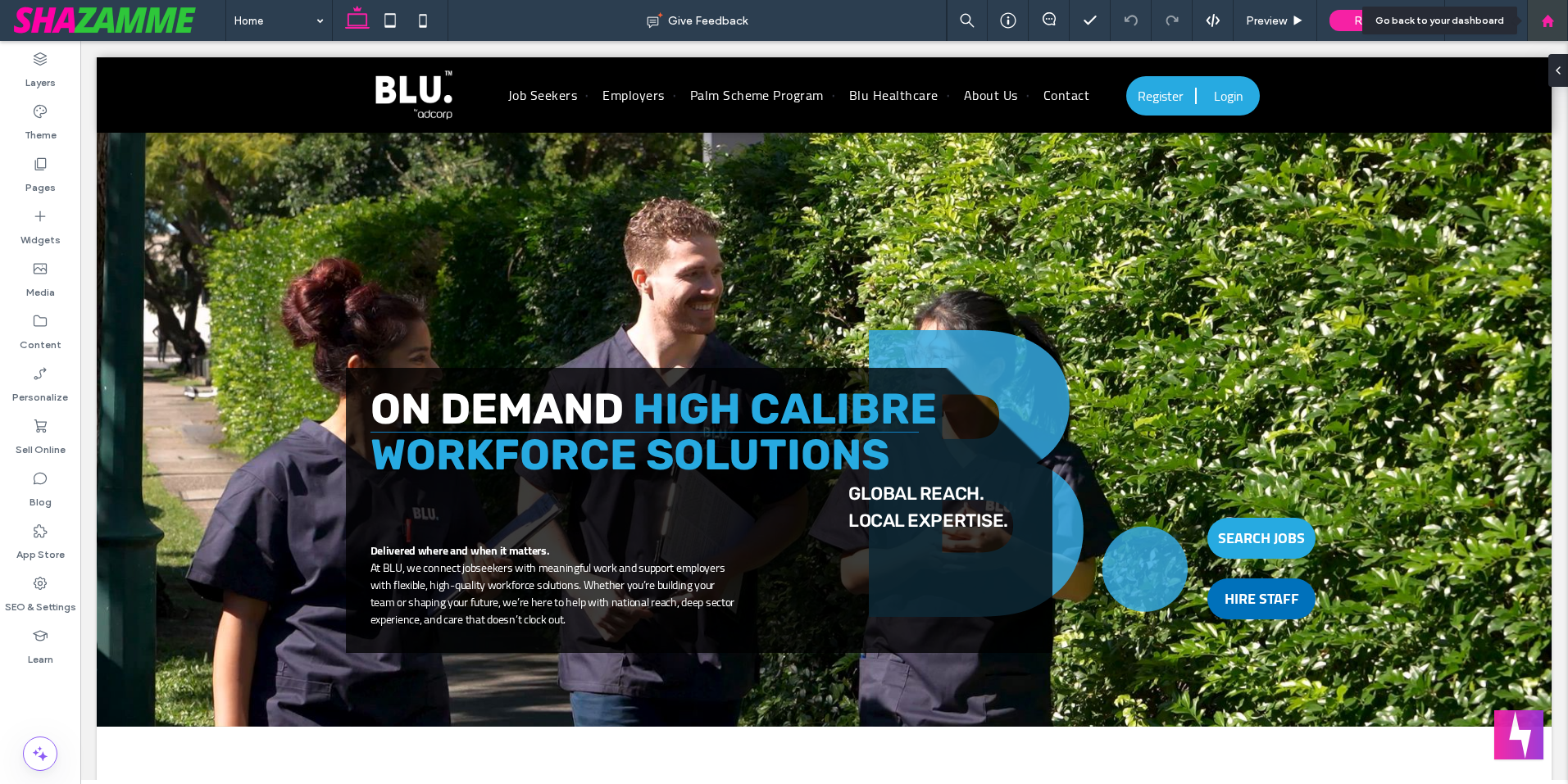 click 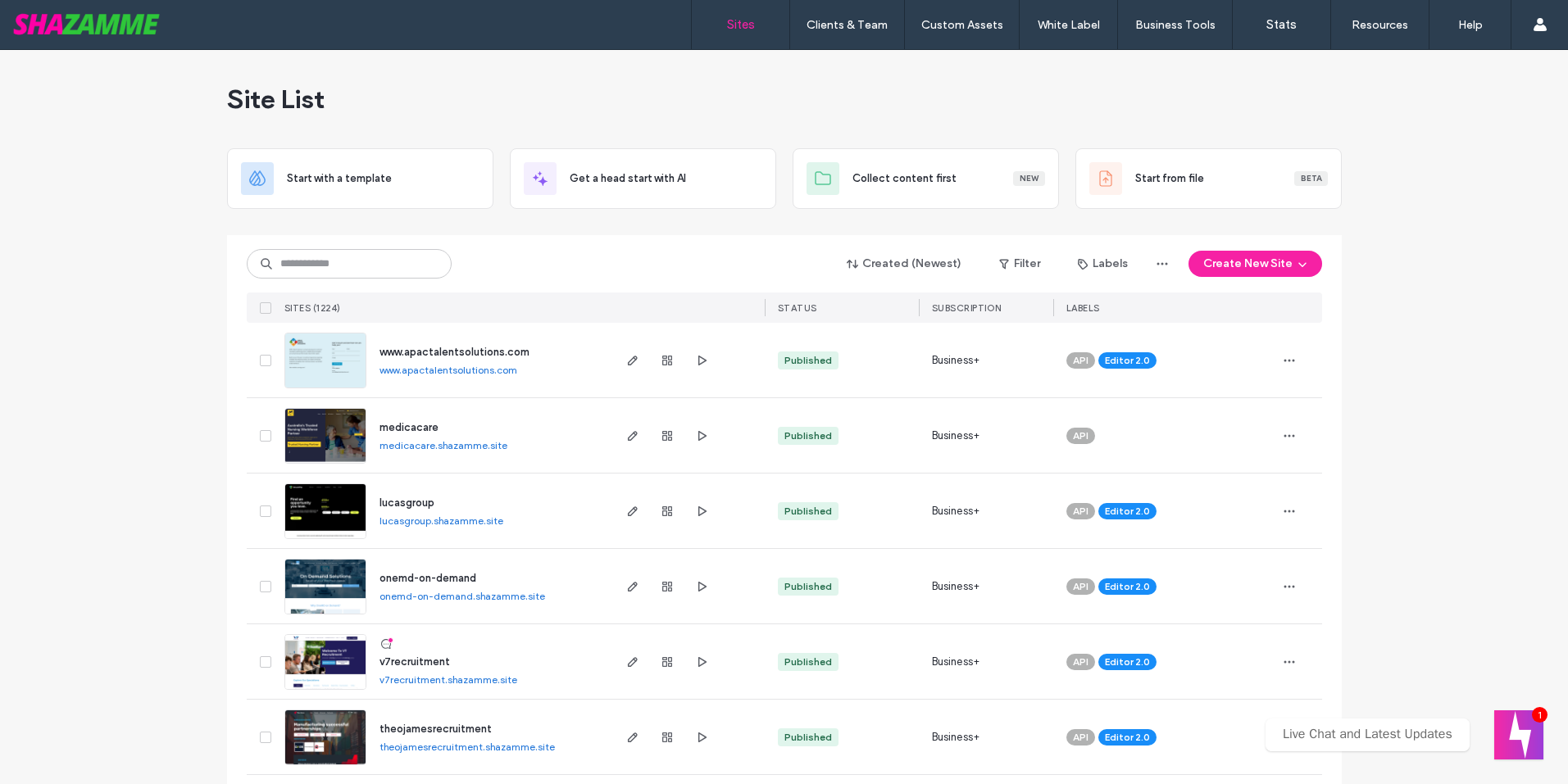 scroll, scrollTop: 0, scrollLeft: 0, axis: both 